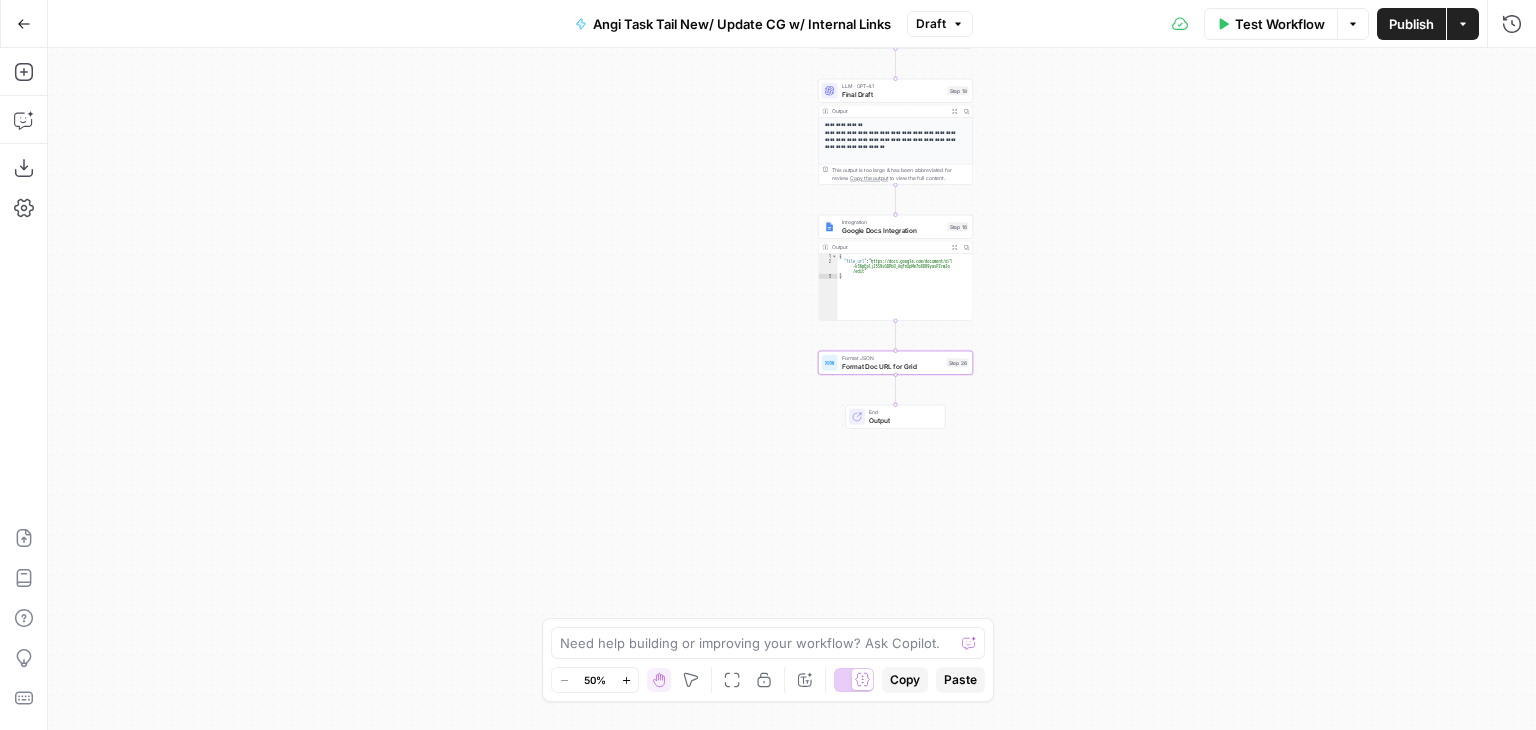 scroll, scrollTop: 0, scrollLeft: 0, axis: both 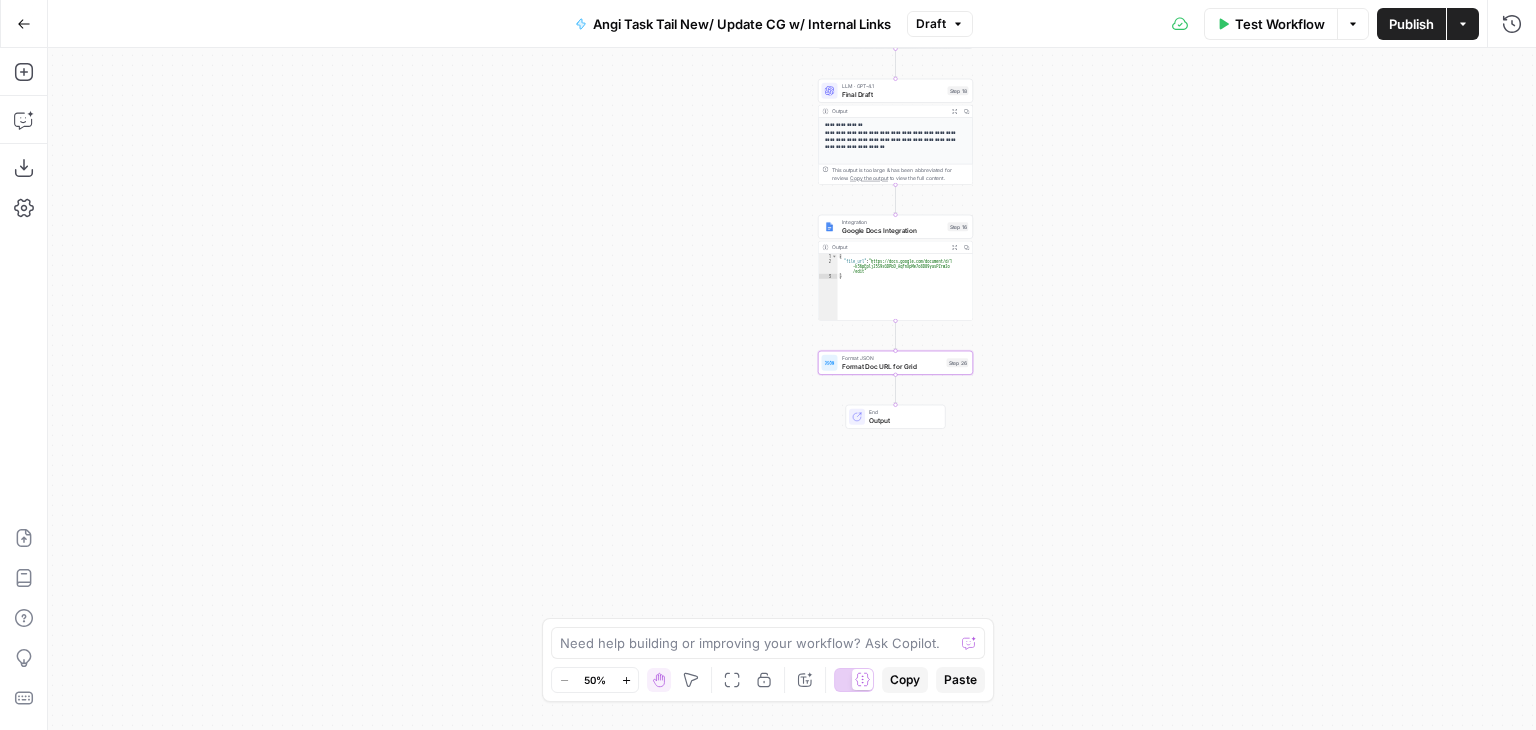 click on "Go Back" at bounding box center [24, 24] 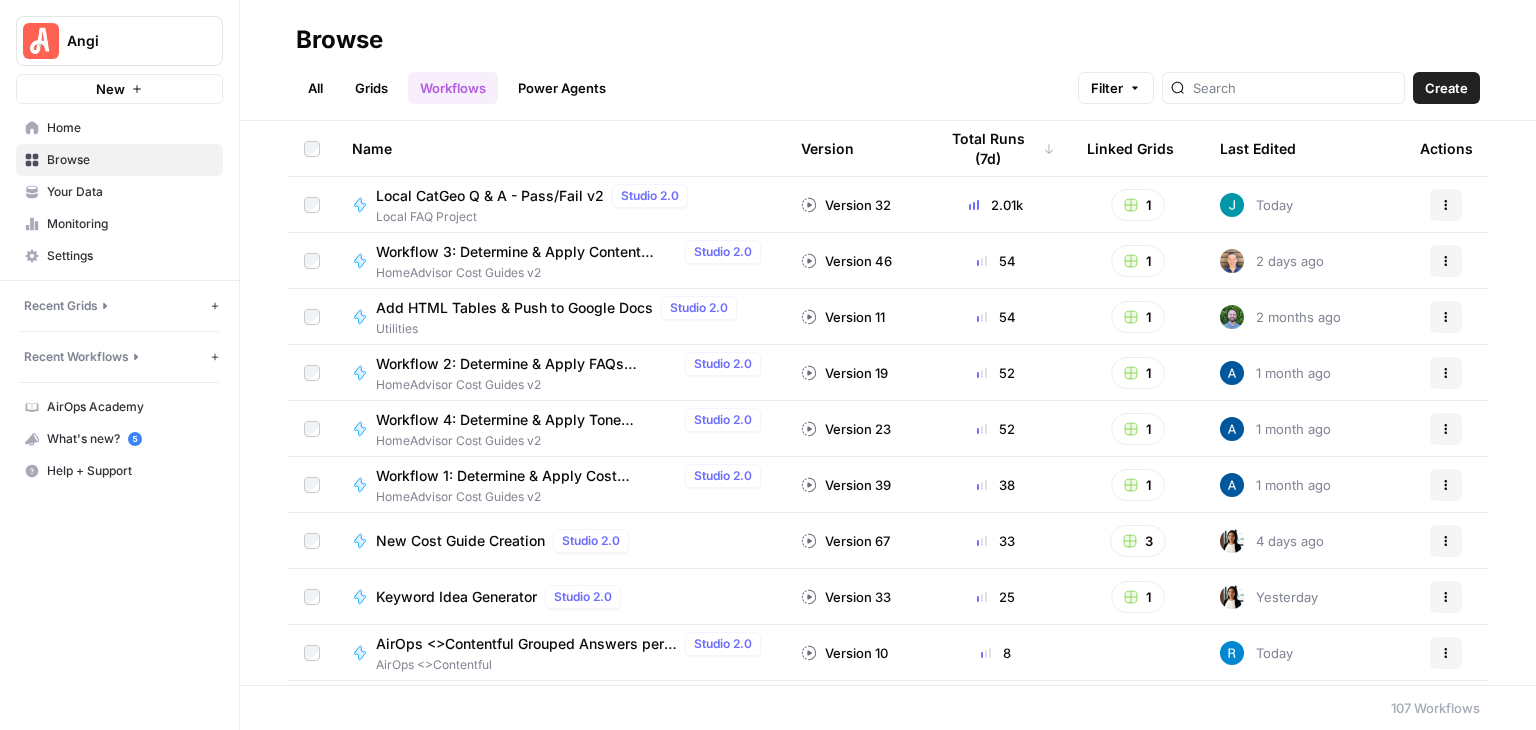 click on "Grids" at bounding box center (371, 88) 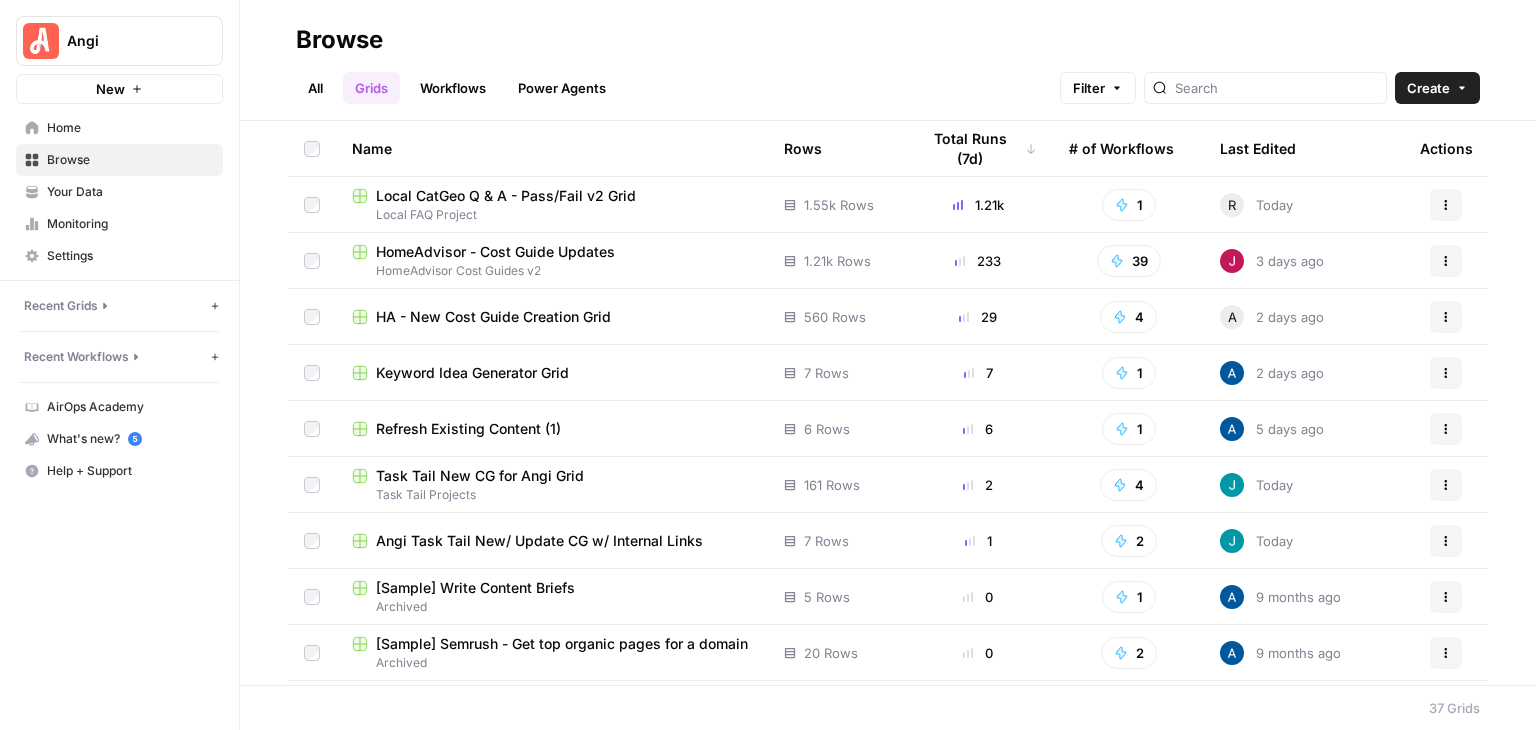 click on "Local CatGeo Q & A - Pass/Fail v2 Grid" at bounding box center (506, 196) 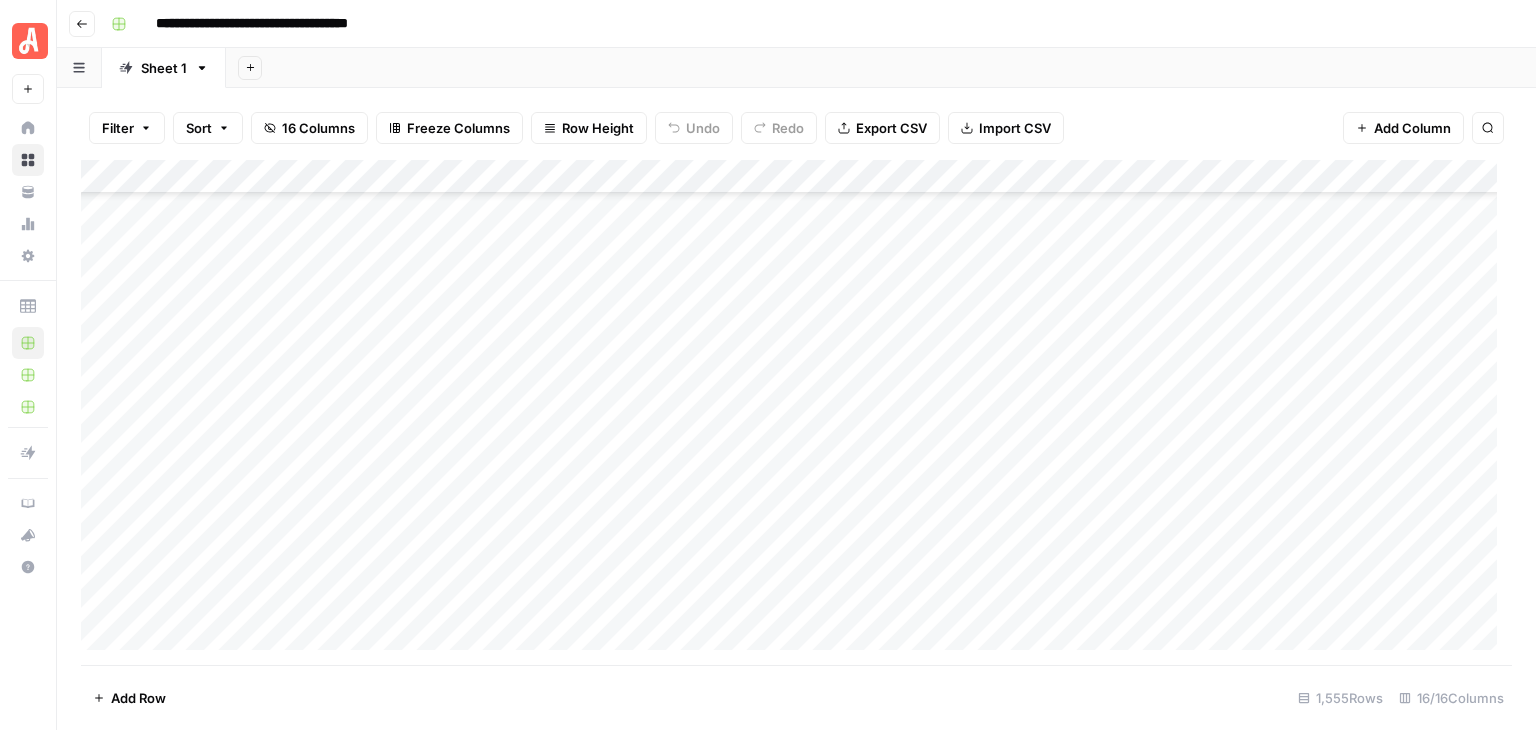 scroll, scrollTop: 52446, scrollLeft: 0, axis: vertical 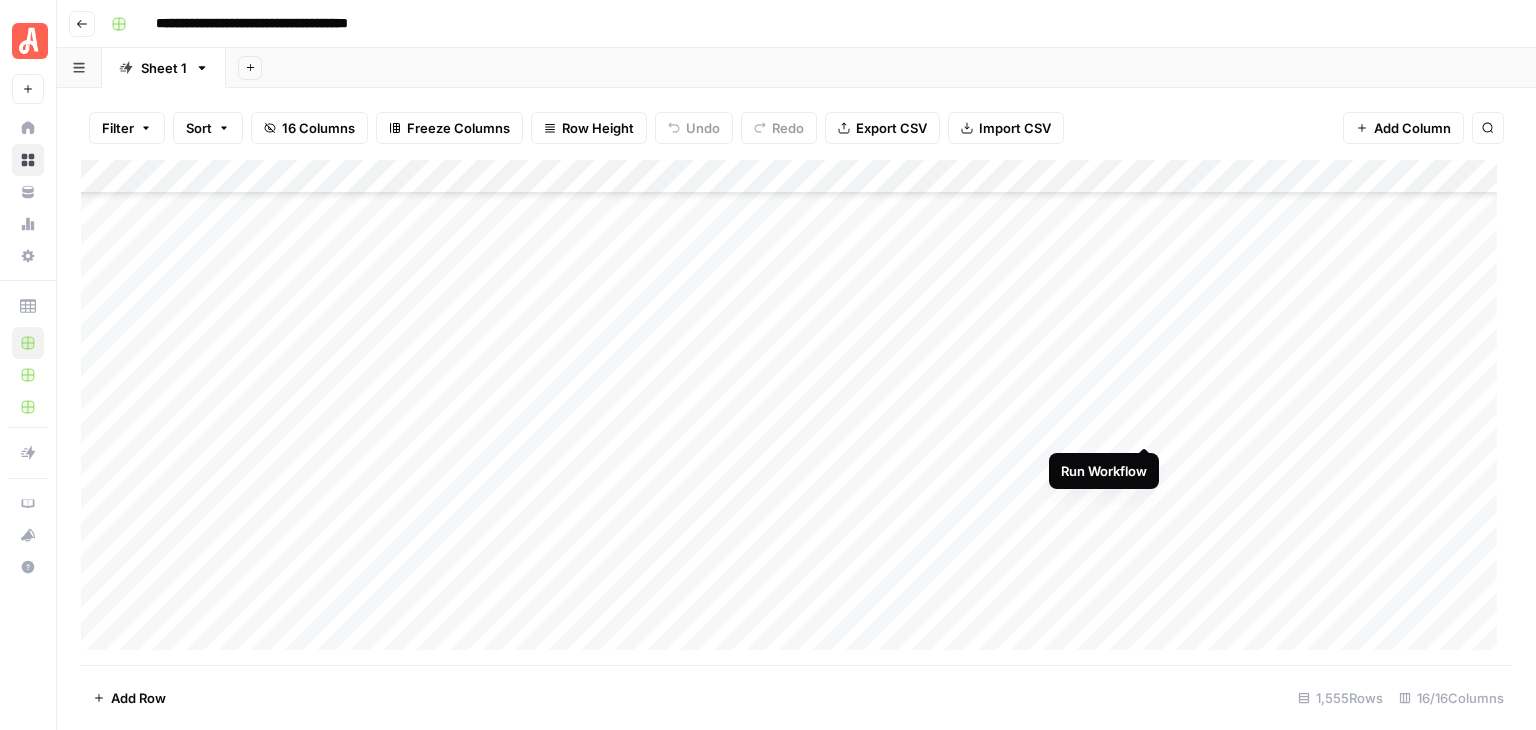 click on "Add Column" at bounding box center [796, 412] 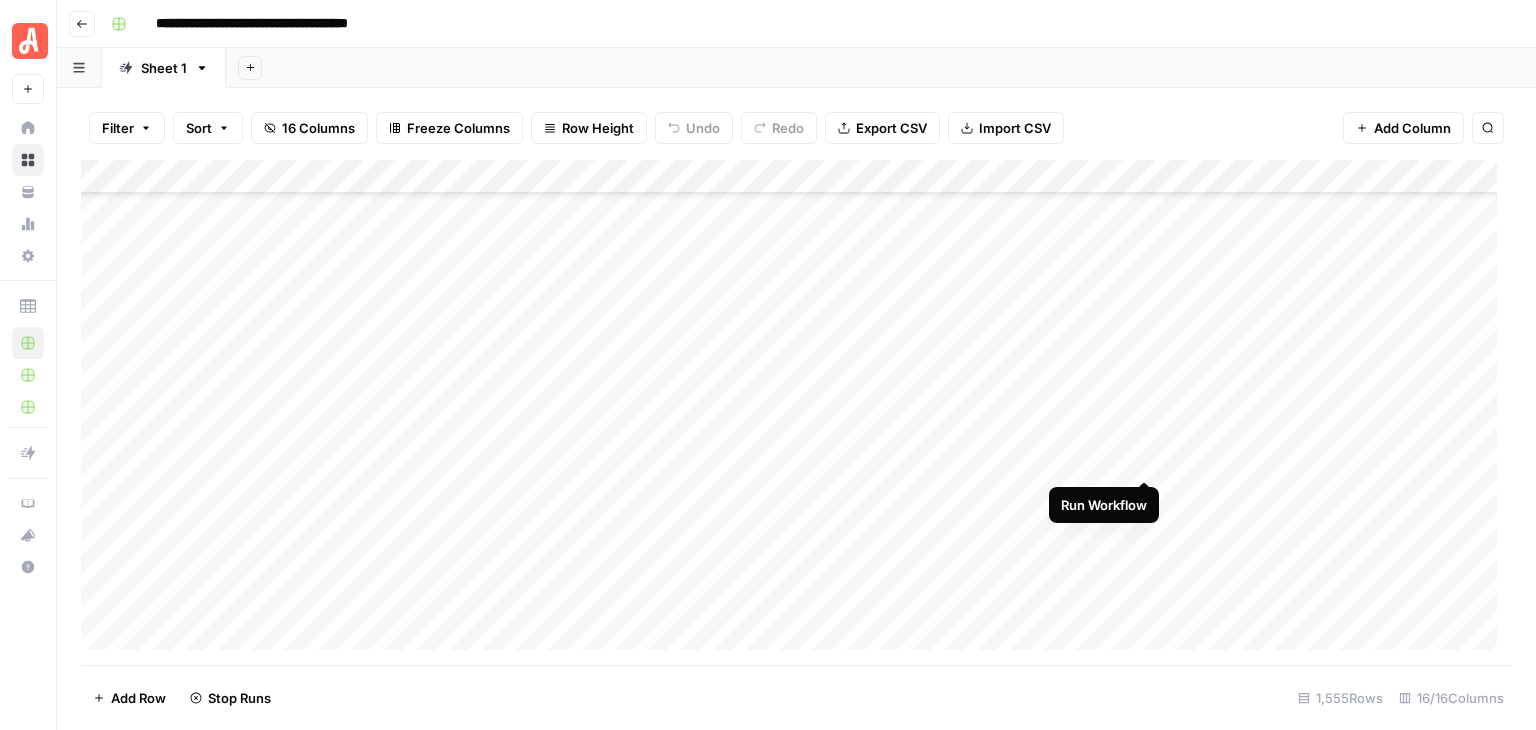 click on "Add Column" at bounding box center [796, 412] 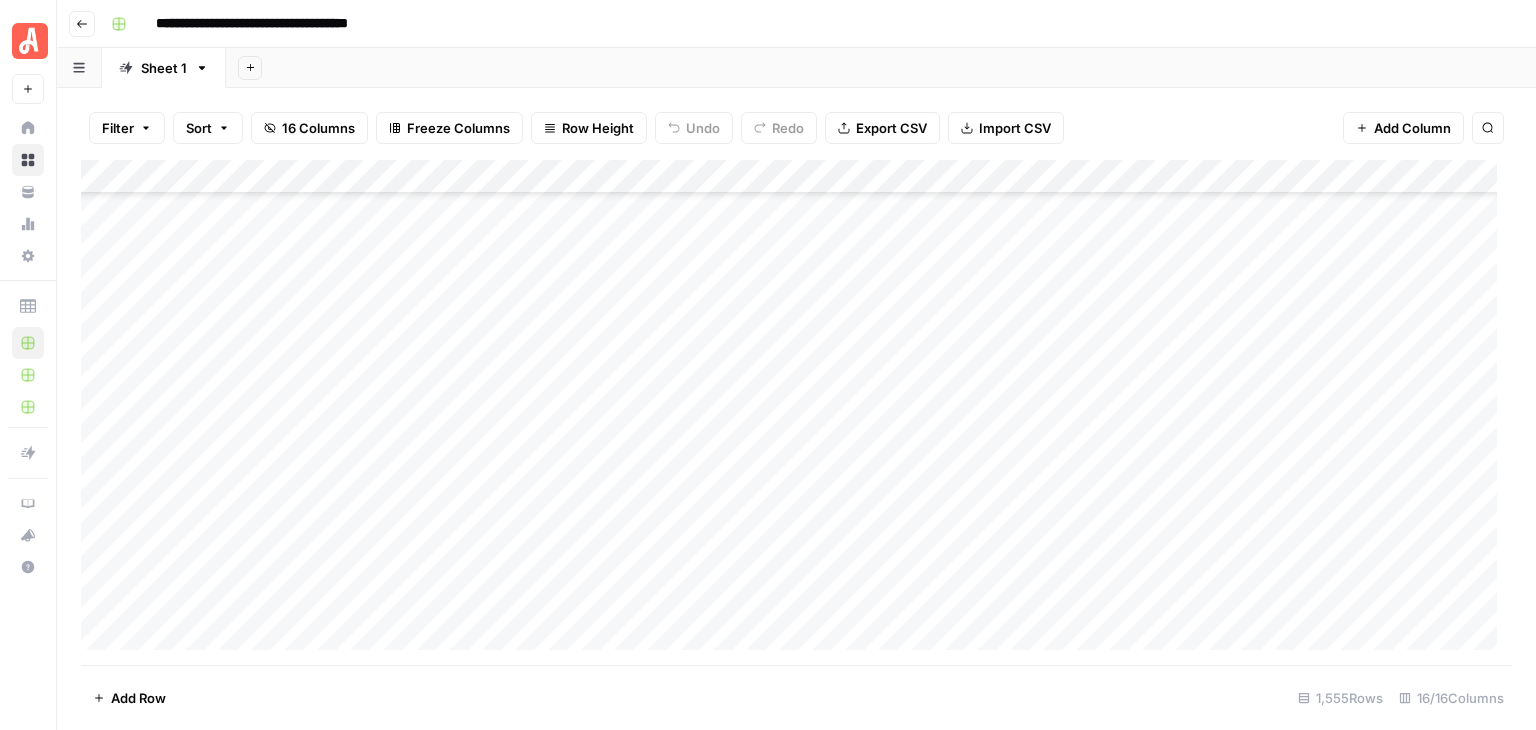 click on "**********" at bounding box center [796, 24] 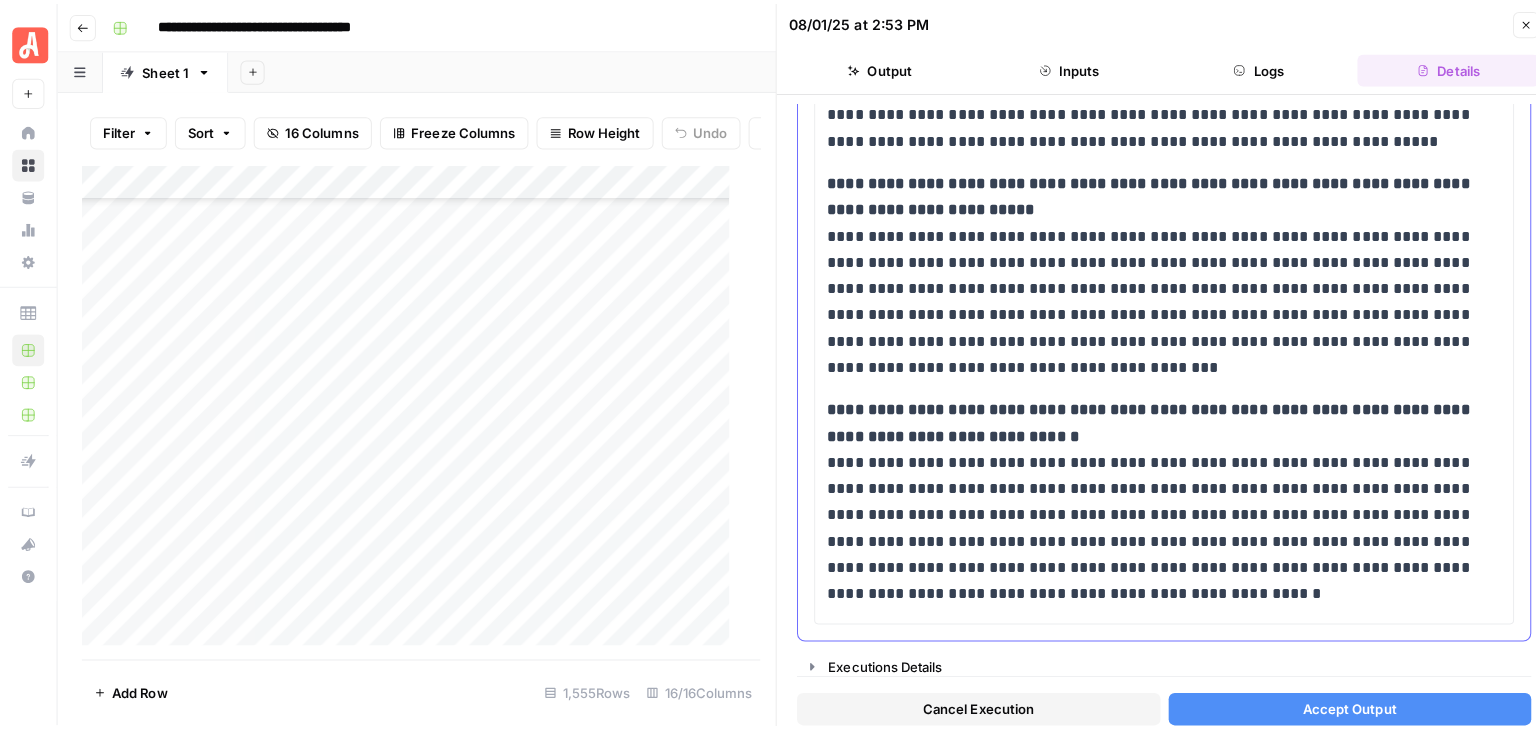scroll, scrollTop: 1730, scrollLeft: 0, axis: vertical 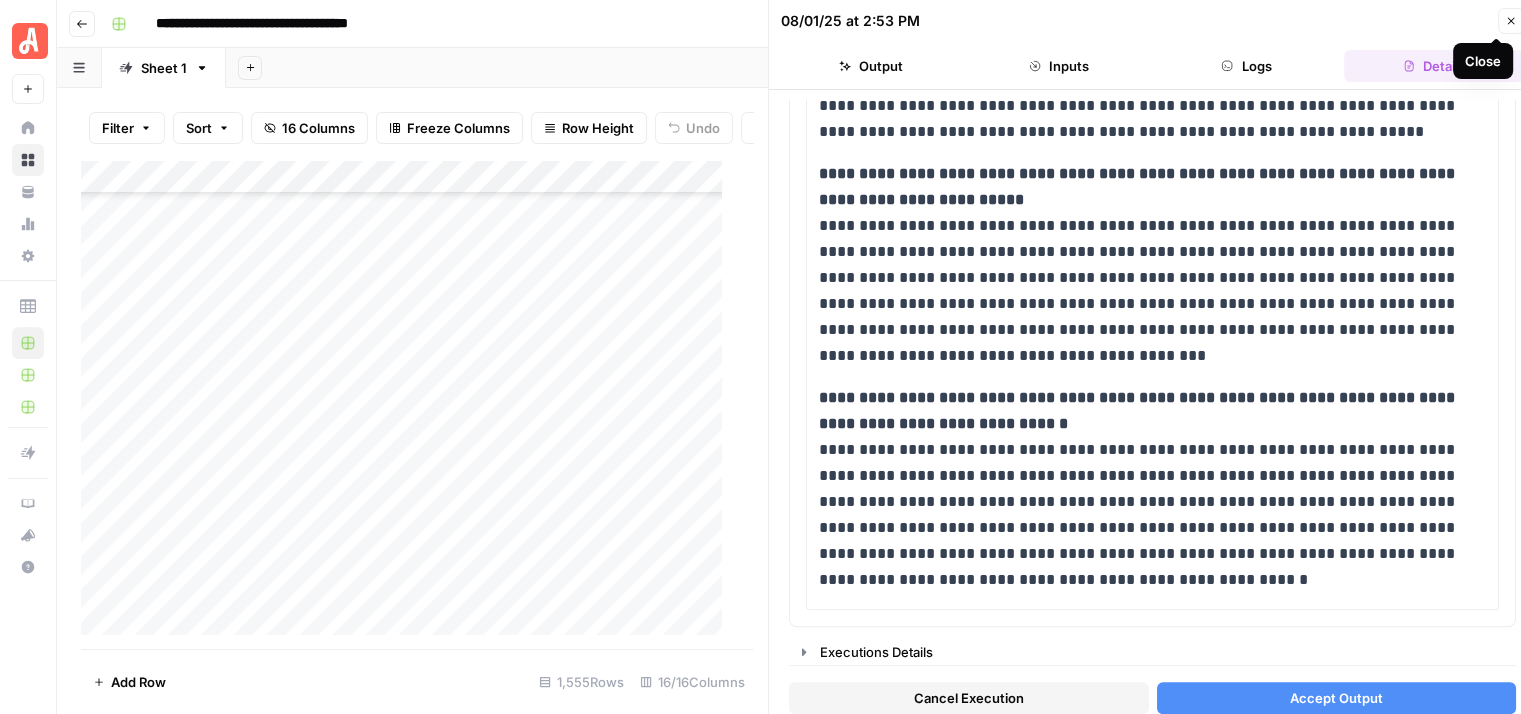 click 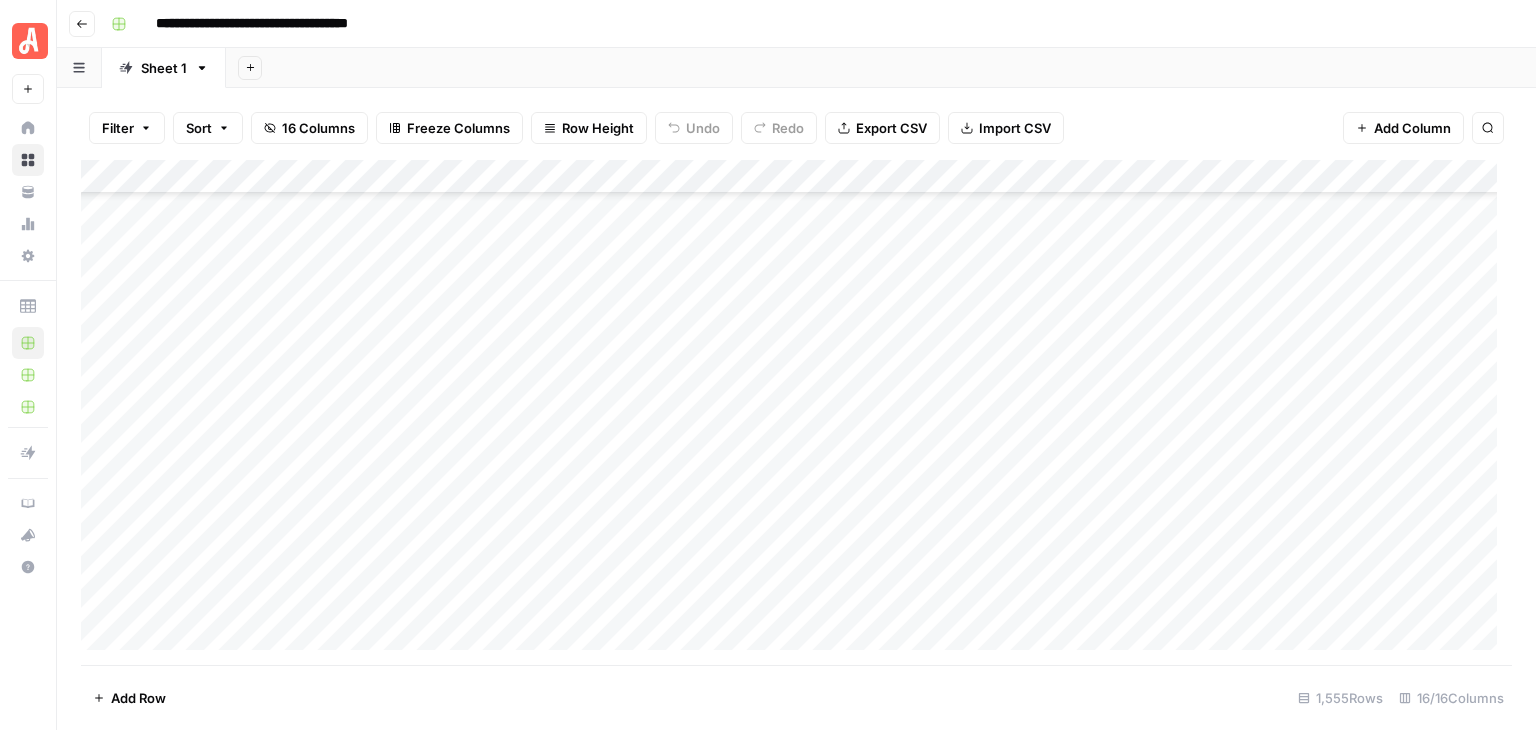 click on "Add Column" at bounding box center [796, 412] 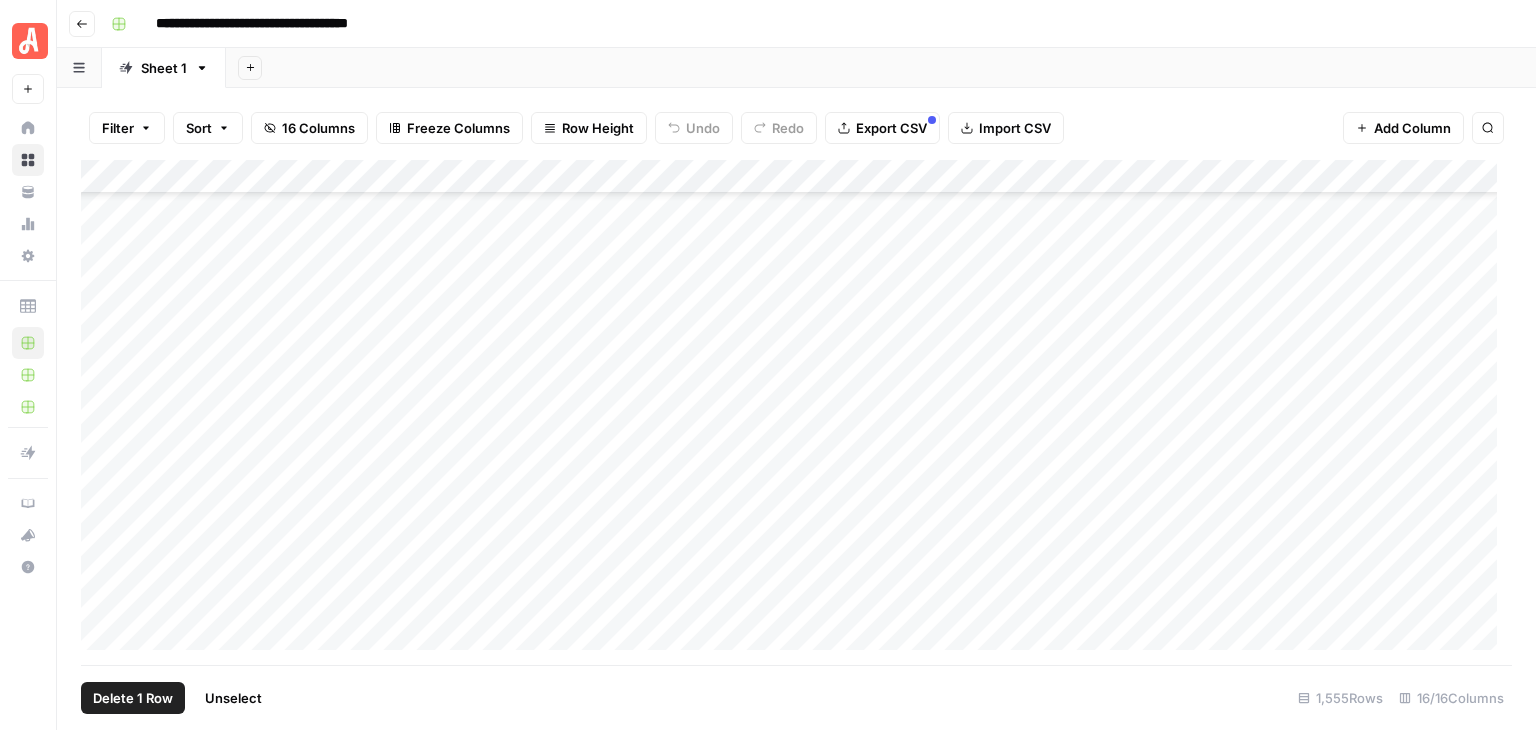 scroll, scrollTop: 42046, scrollLeft: 0, axis: vertical 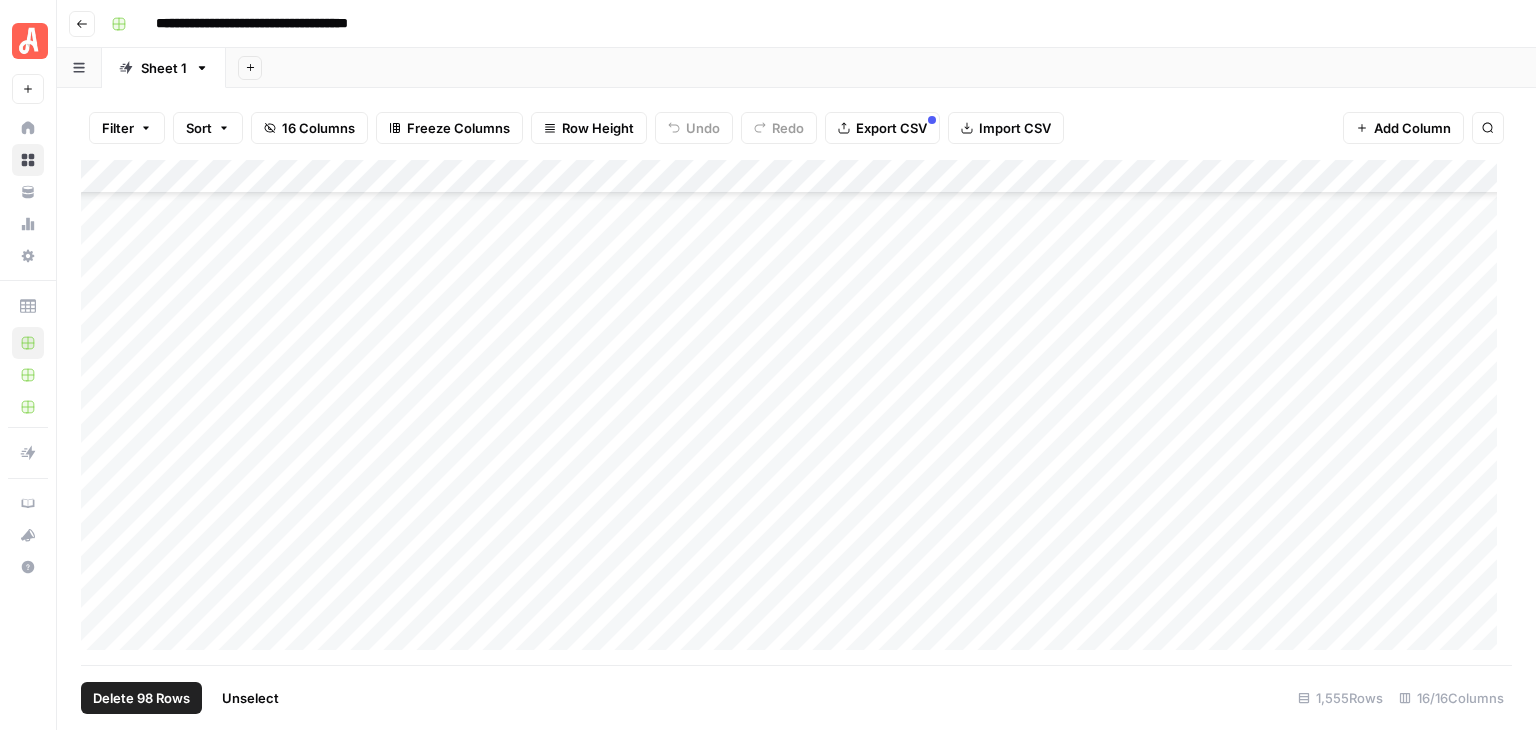 click on "Add Column" at bounding box center [796, 412] 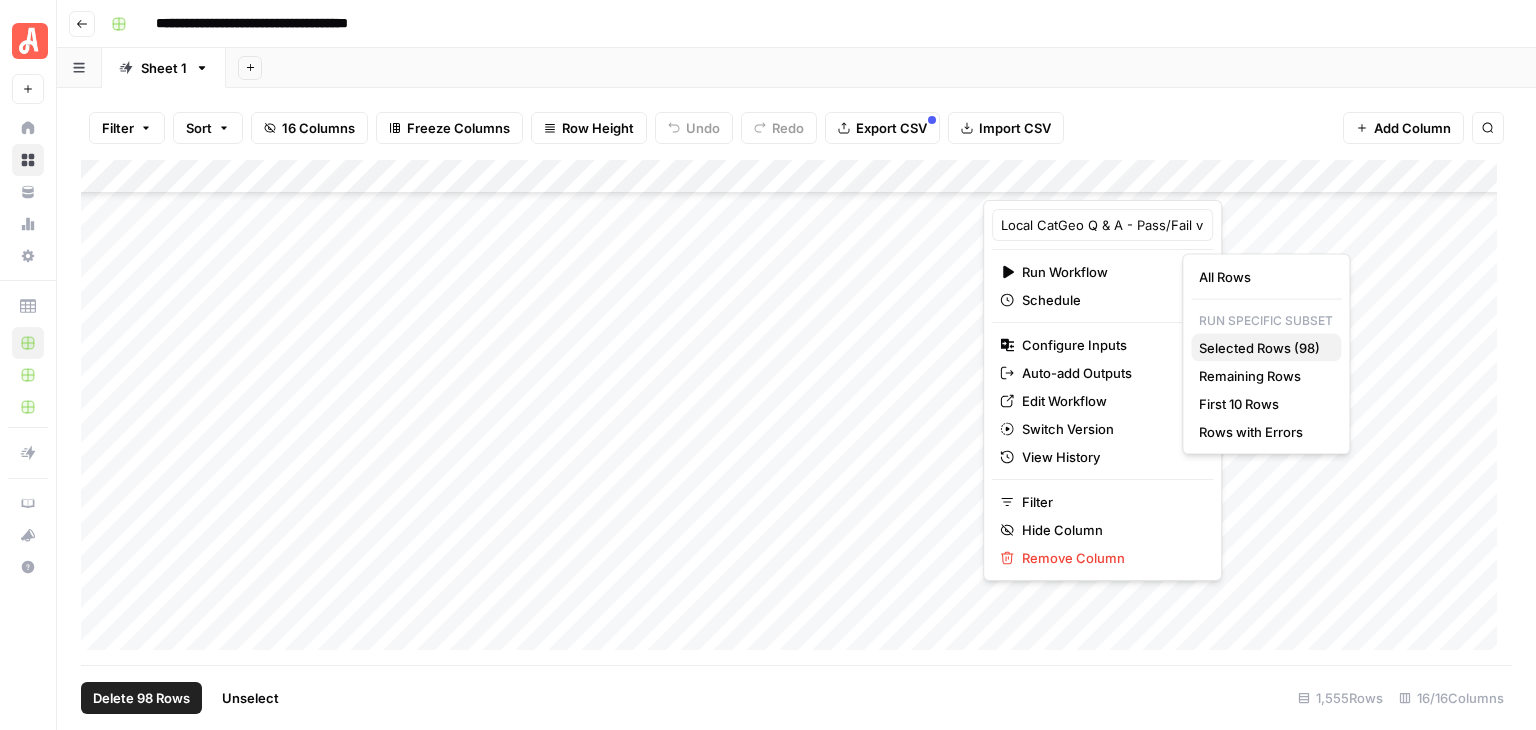 click on "Selected Rows (98)" at bounding box center [1262, 348] 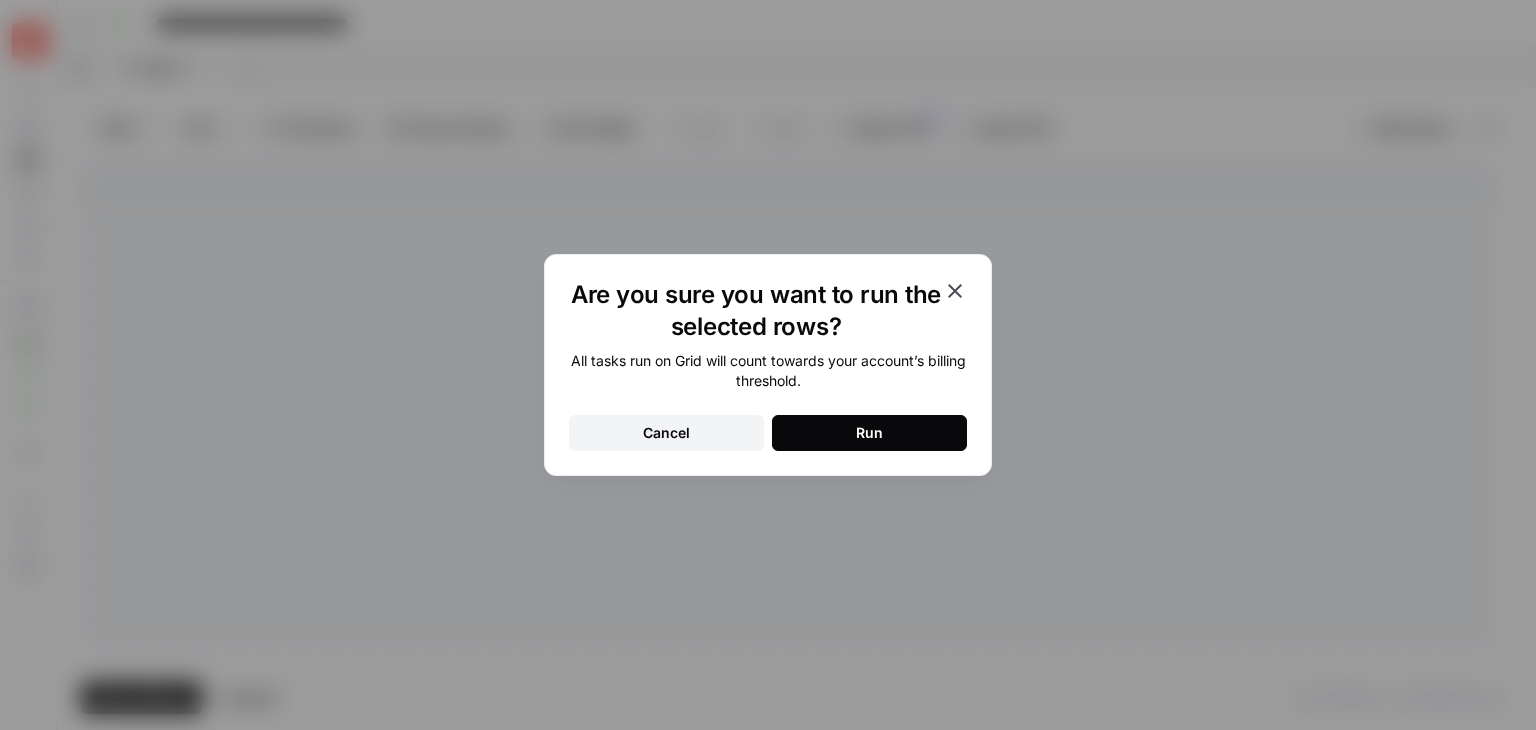 click on "Run" at bounding box center [869, 433] 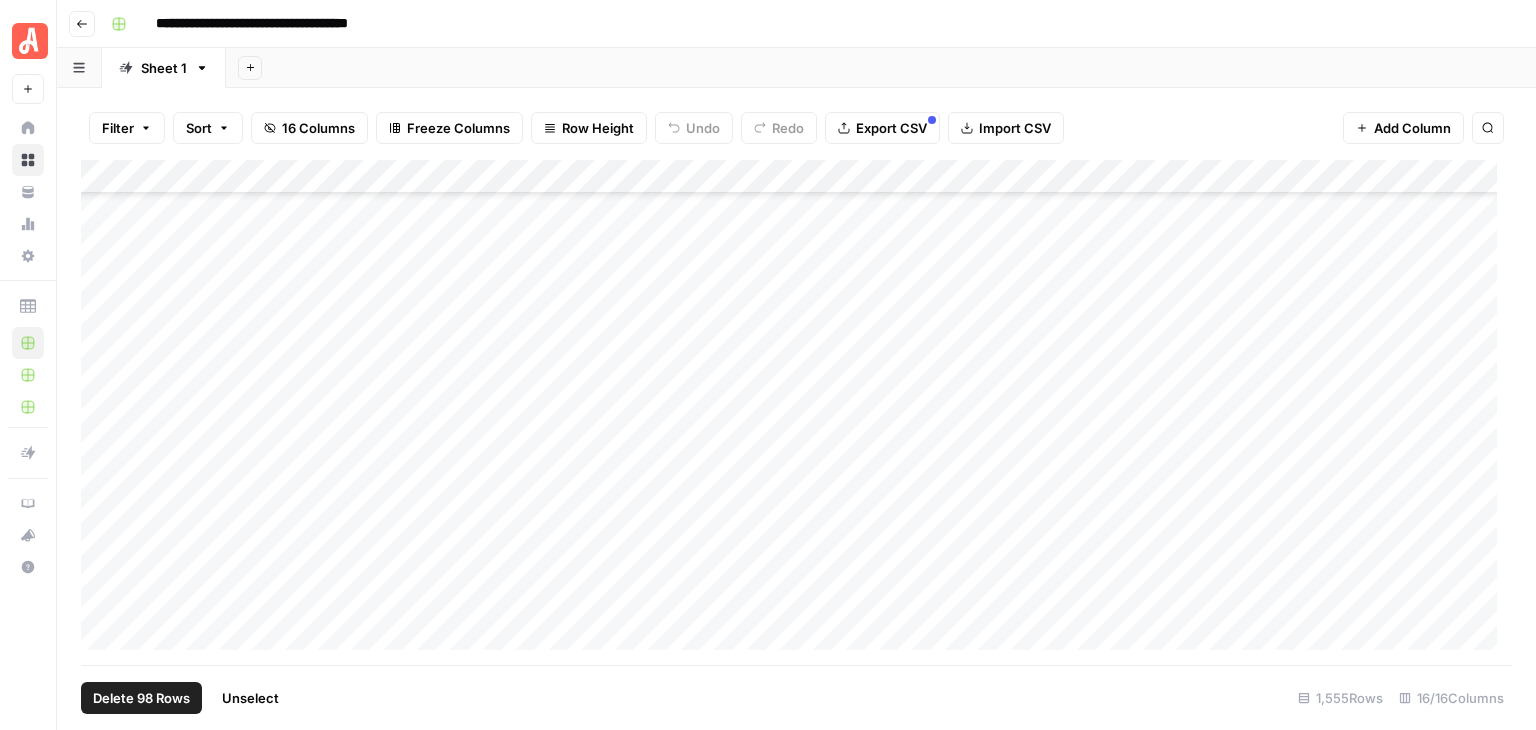 click on "Add Column" at bounding box center (796, 412) 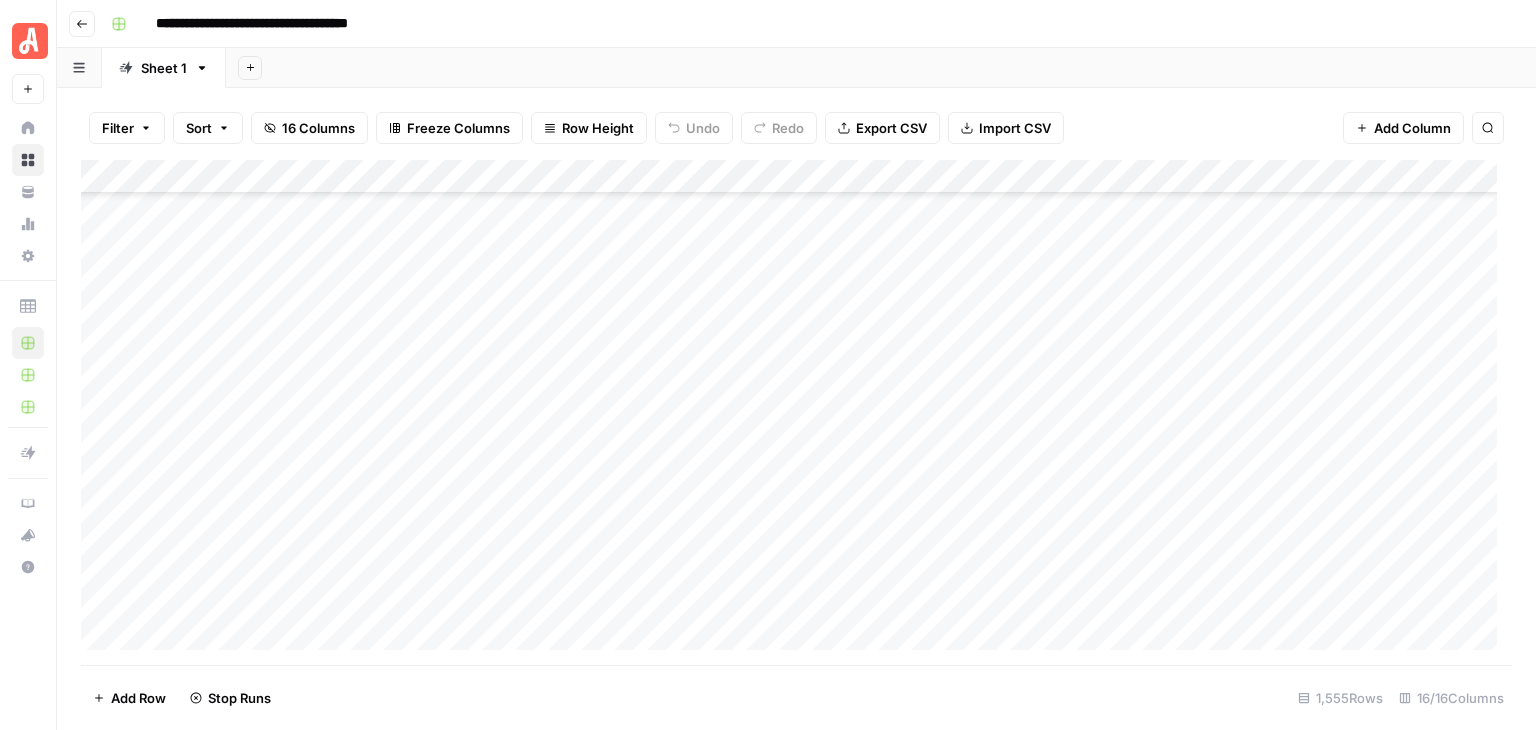 scroll, scrollTop: 40776, scrollLeft: 0, axis: vertical 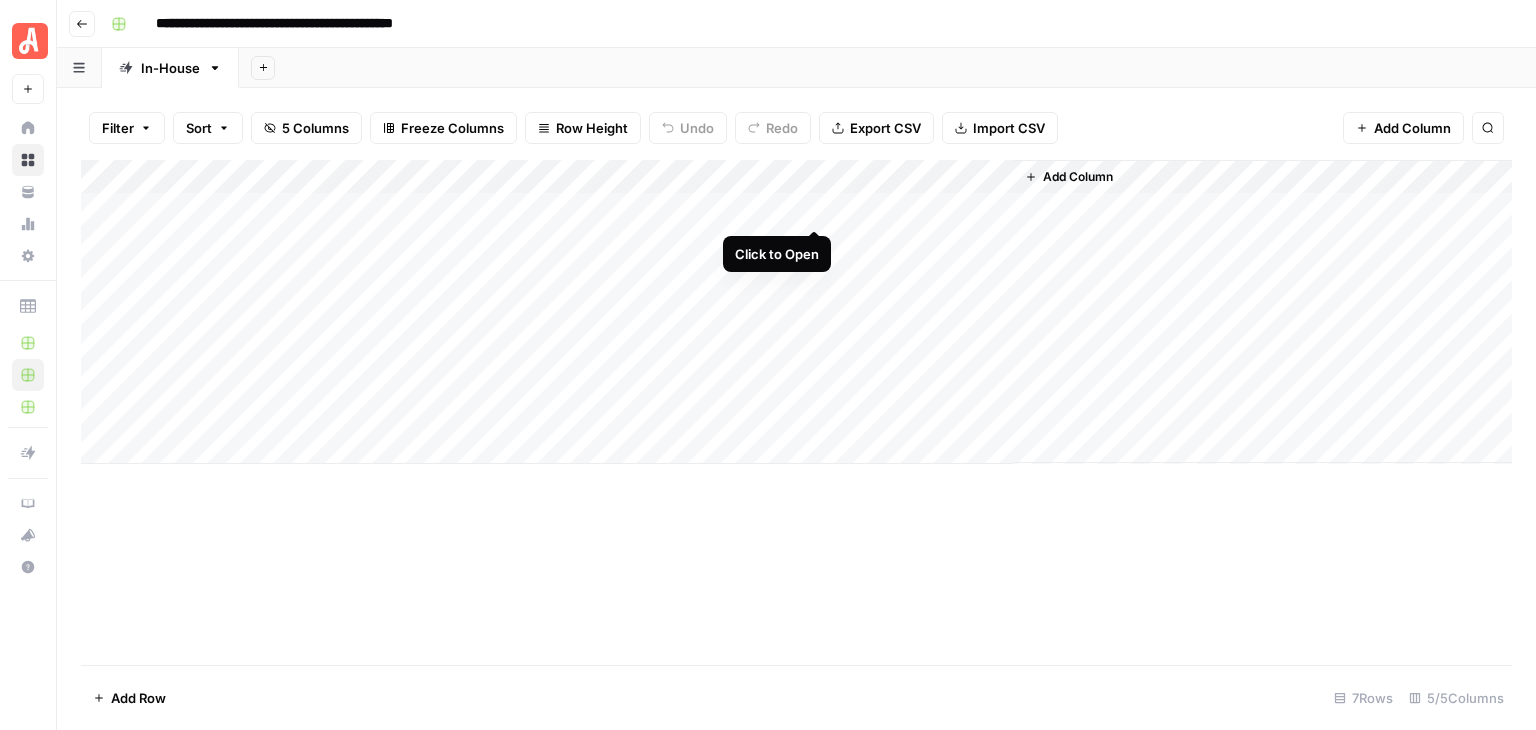 click on "Add Column" at bounding box center [796, 312] 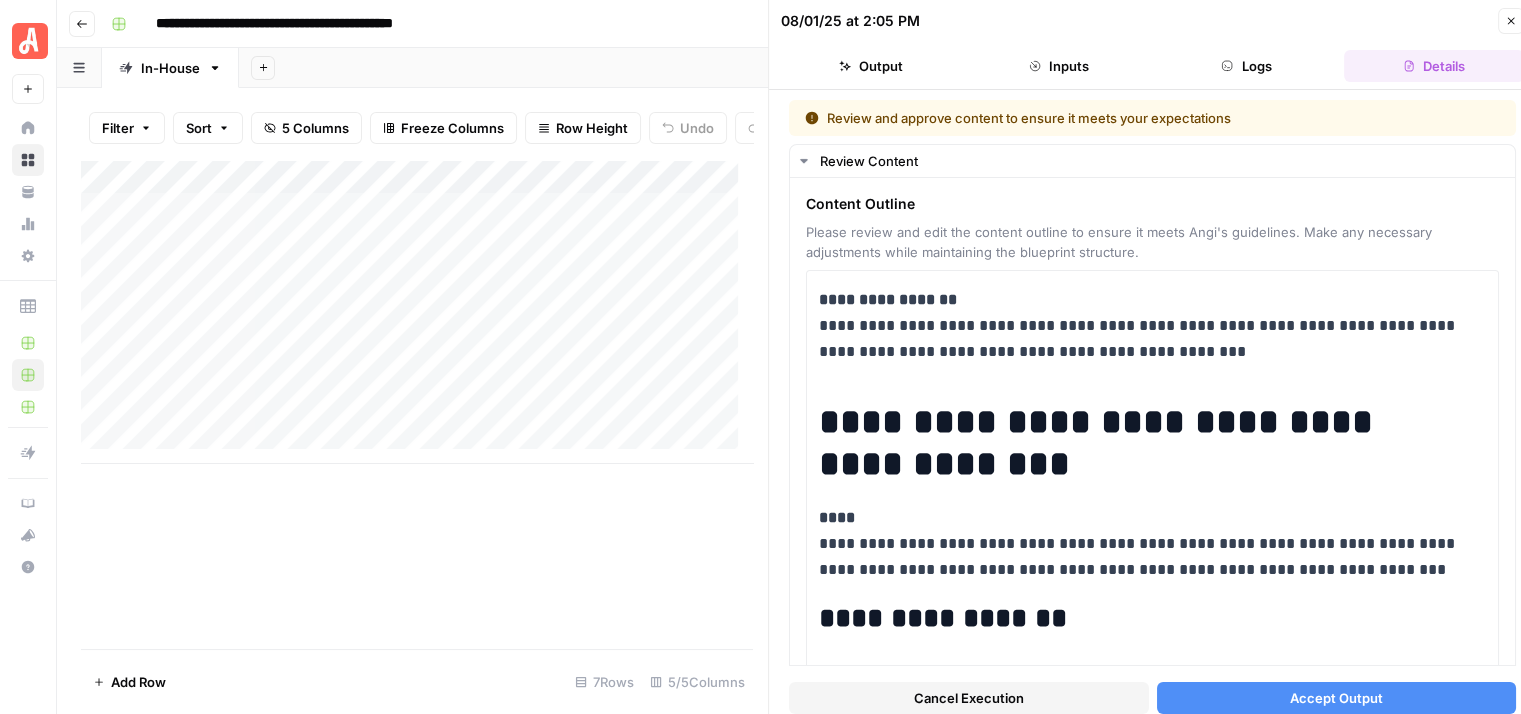 click on "Accept Output" at bounding box center (1336, 698) 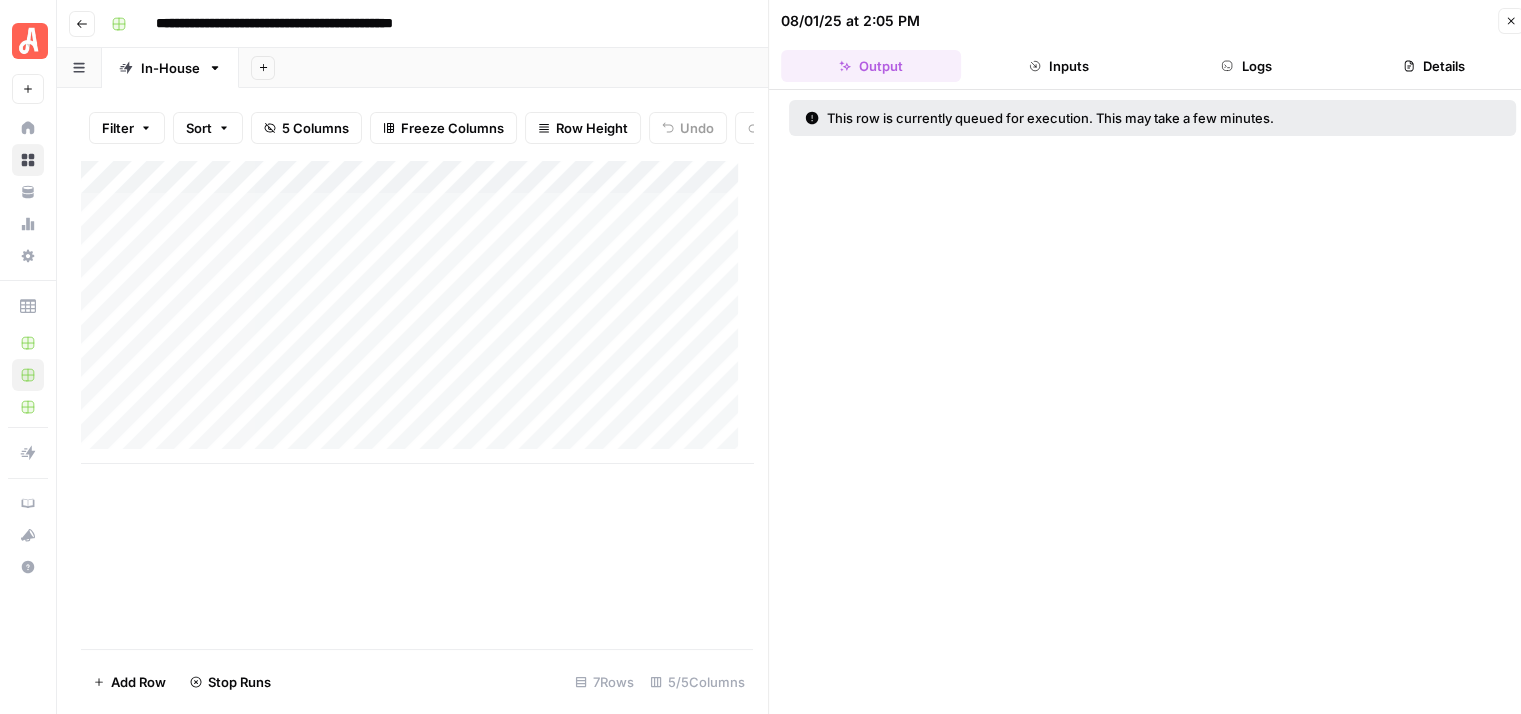 click on "Close" at bounding box center [1511, 21] 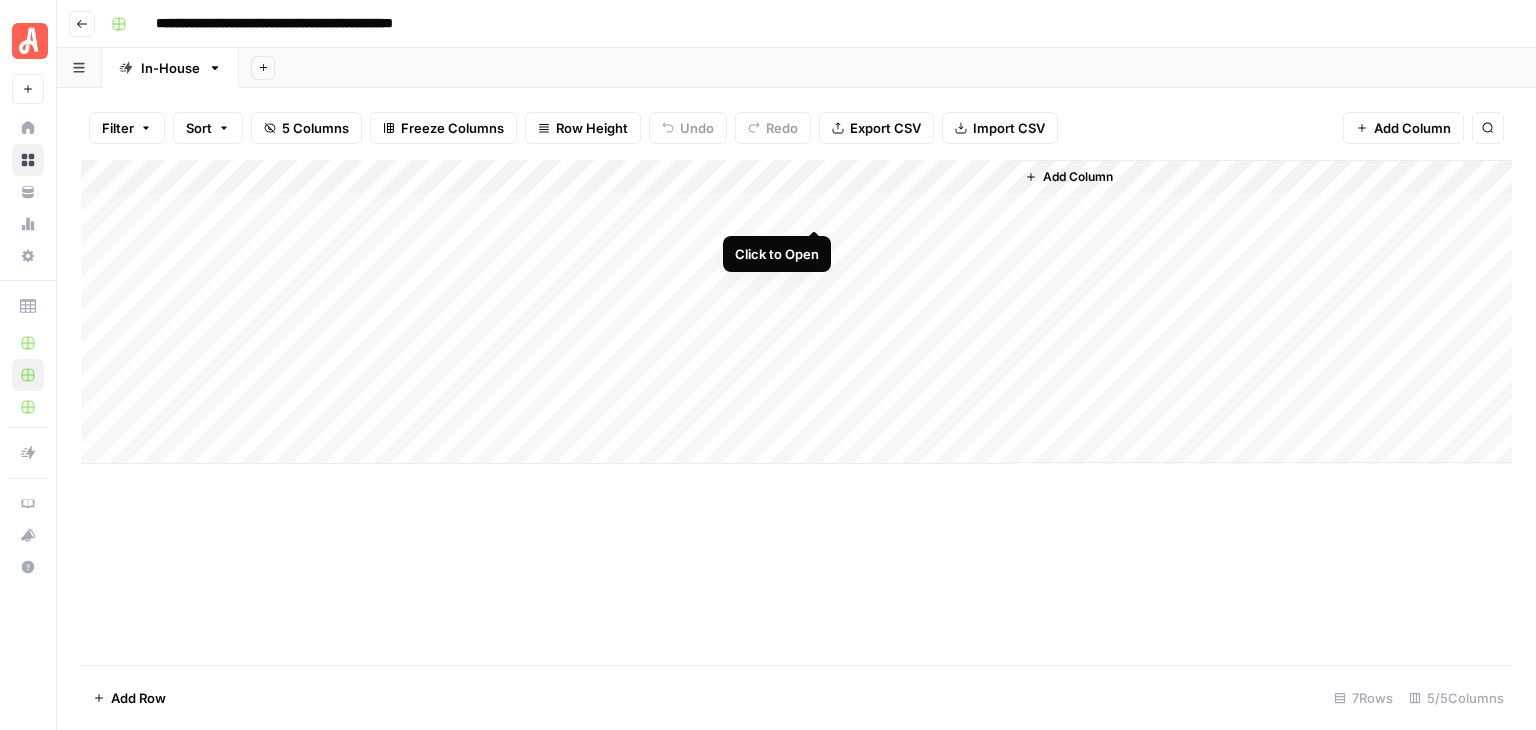 click on "Add Column" at bounding box center (796, 312) 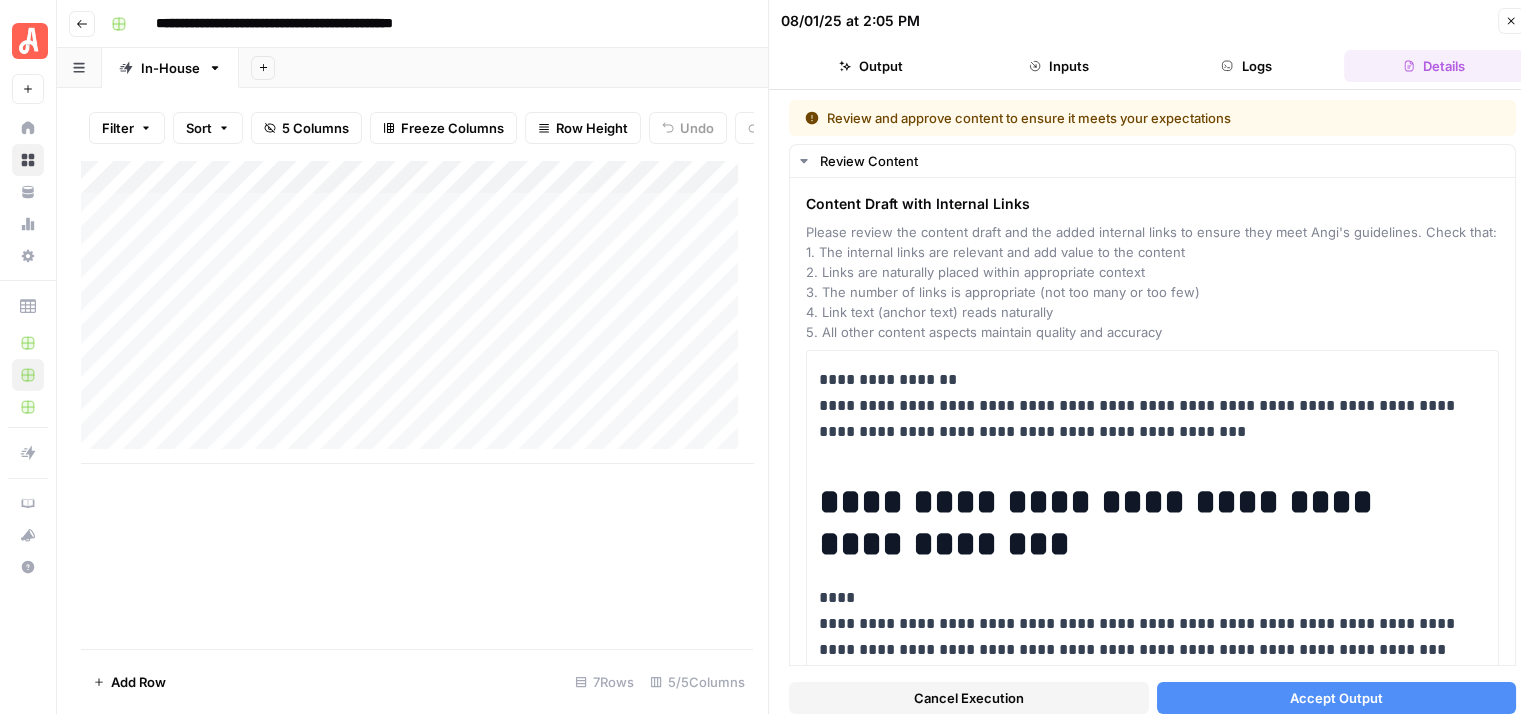 click on "Accept Output" at bounding box center (1336, 698) 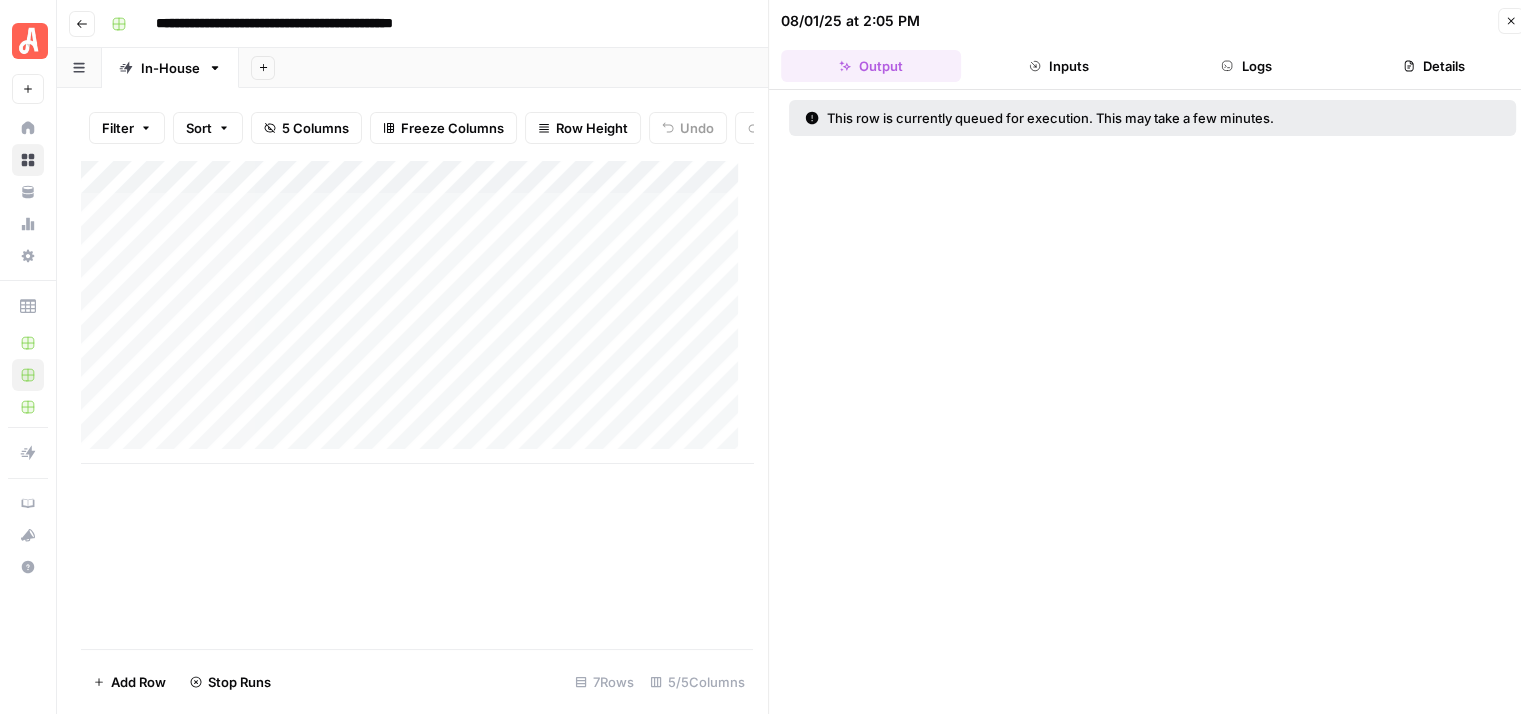 click on "Close" at bounding box center (1511, 21) 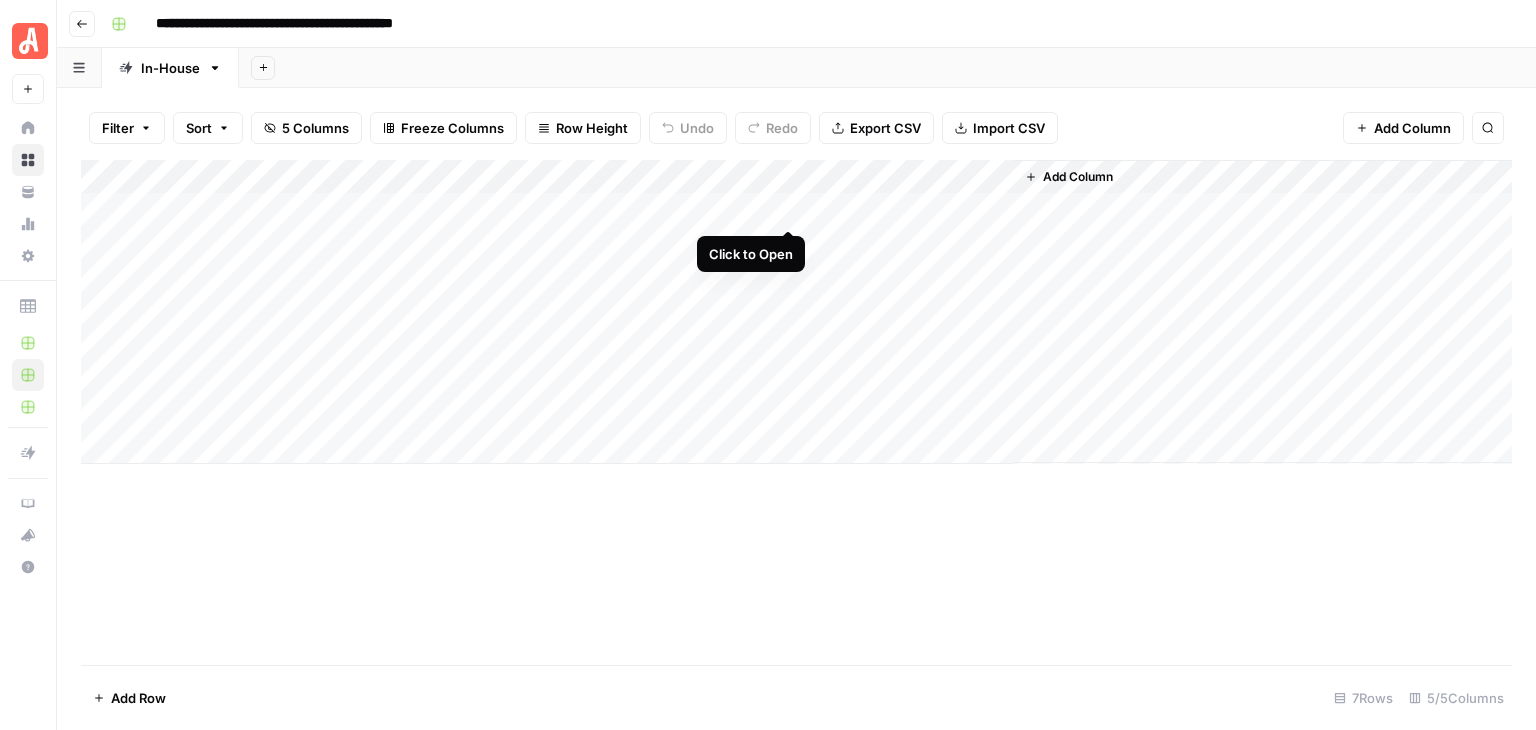 click on "Add Column" at bounding box center (796, 312) 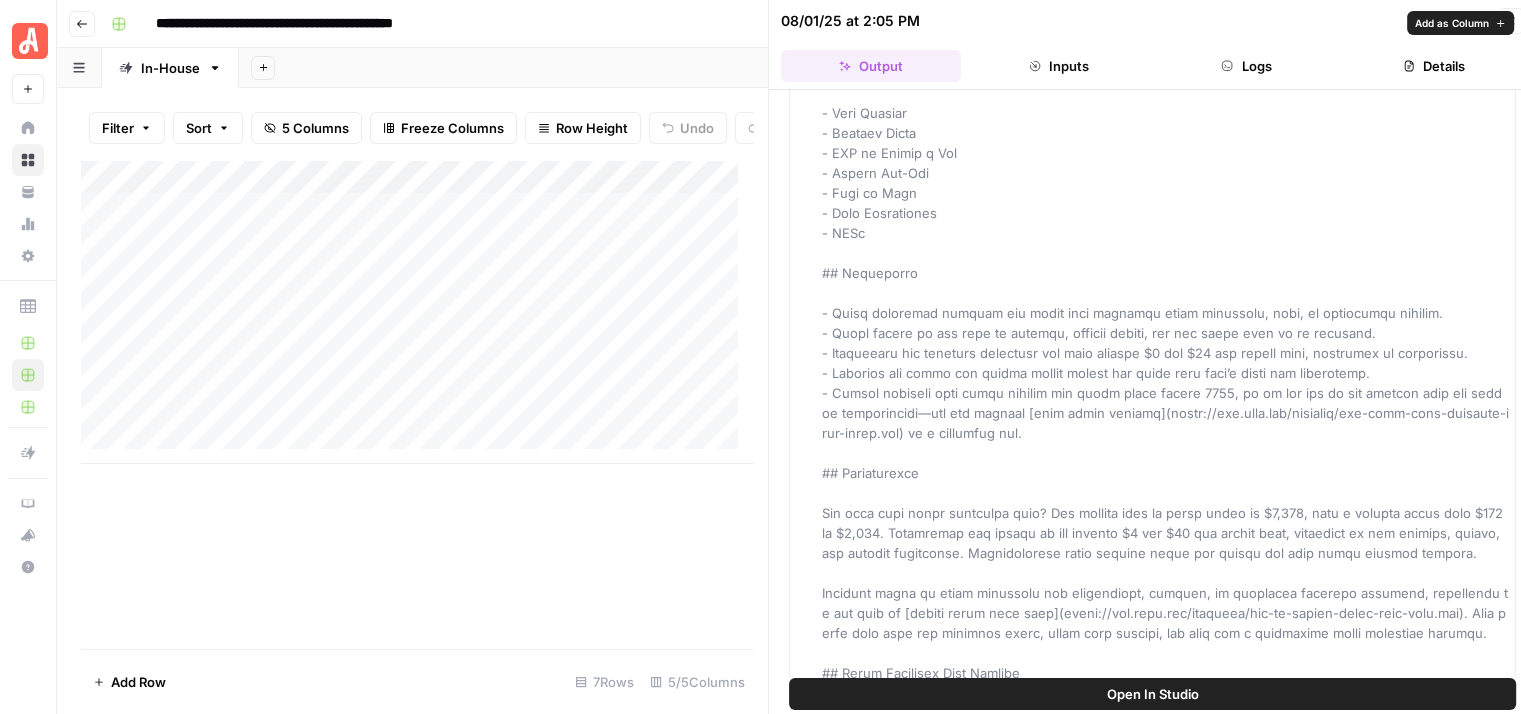 scroll, scrollTop: 0, scrollLeft: 0, axis: both 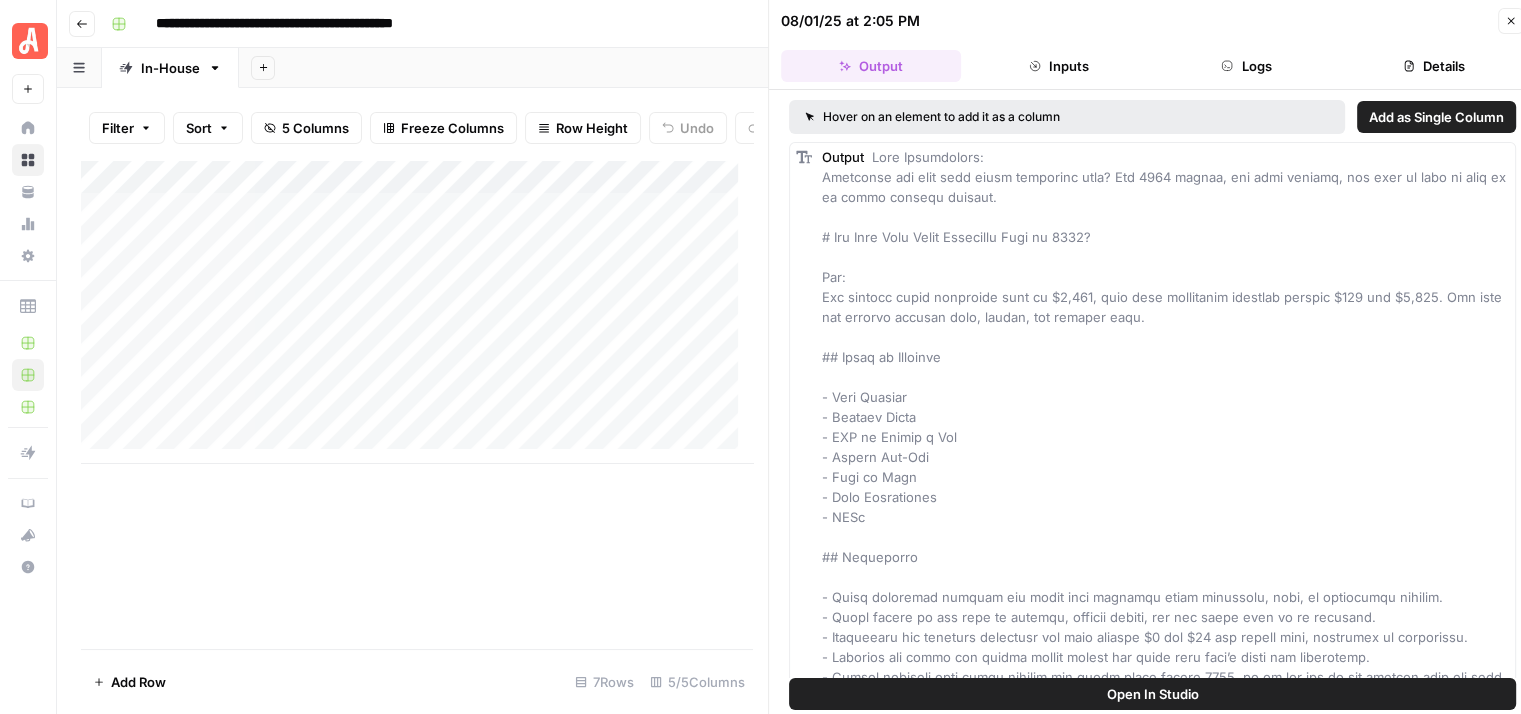click on "Logs" at bounding box center (1247, 66) 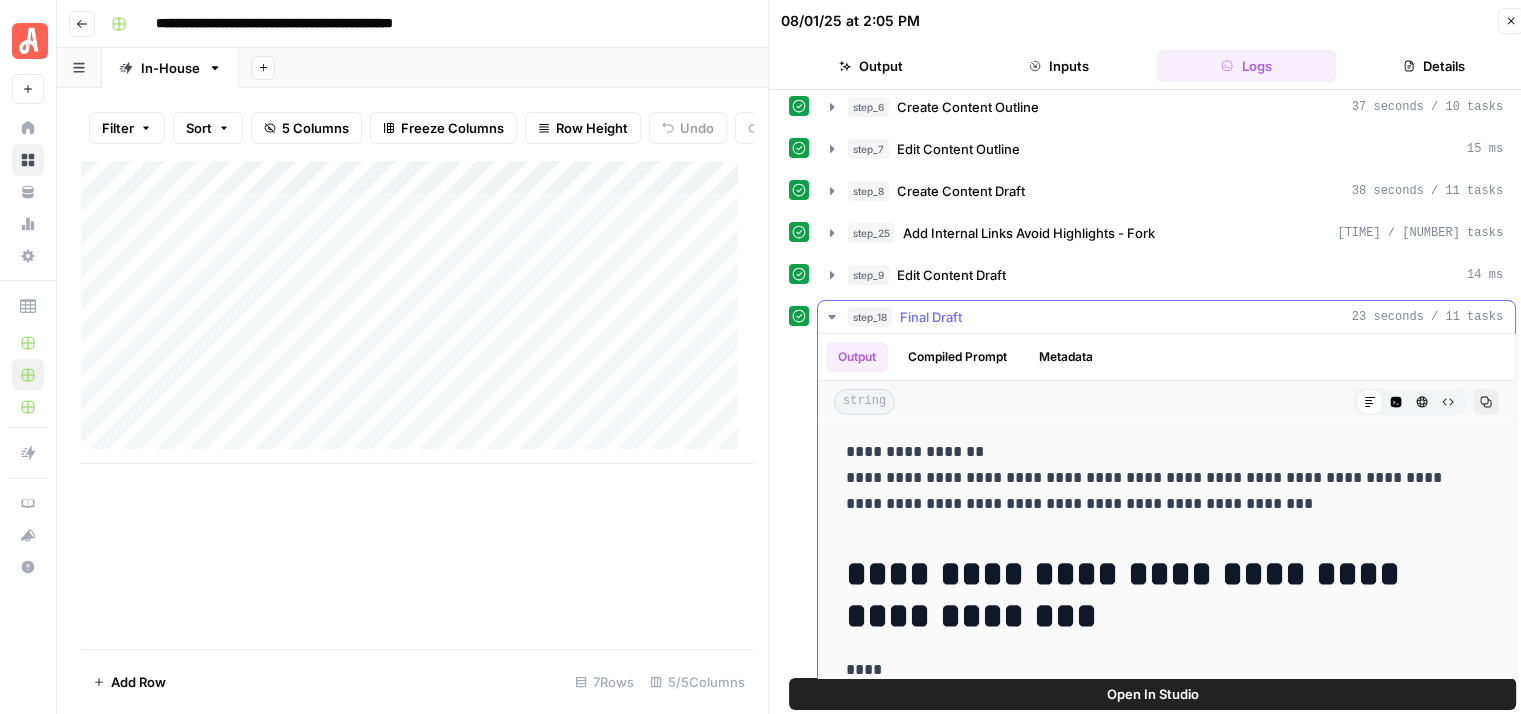 scroll, scrollTop: 381, scrollLeft: 0, axis: vertical 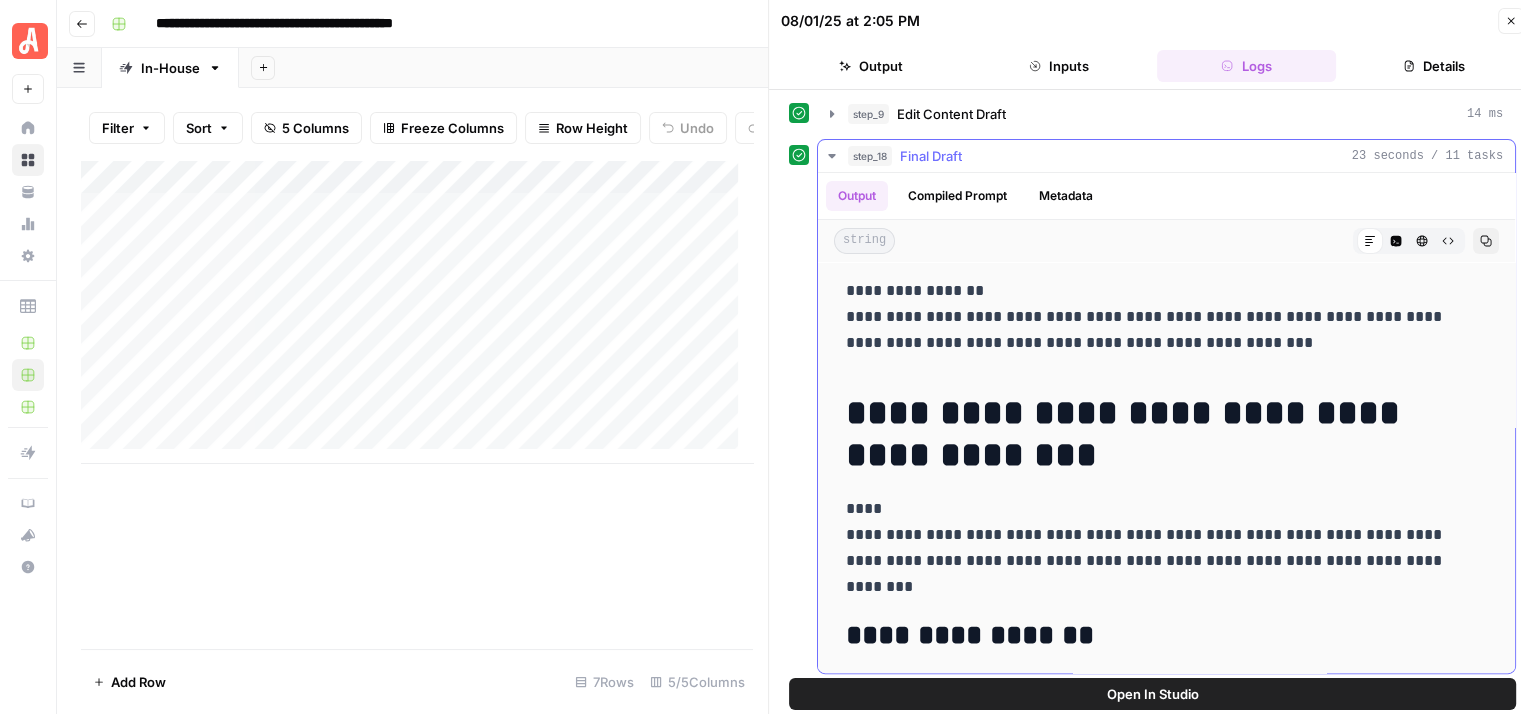 click 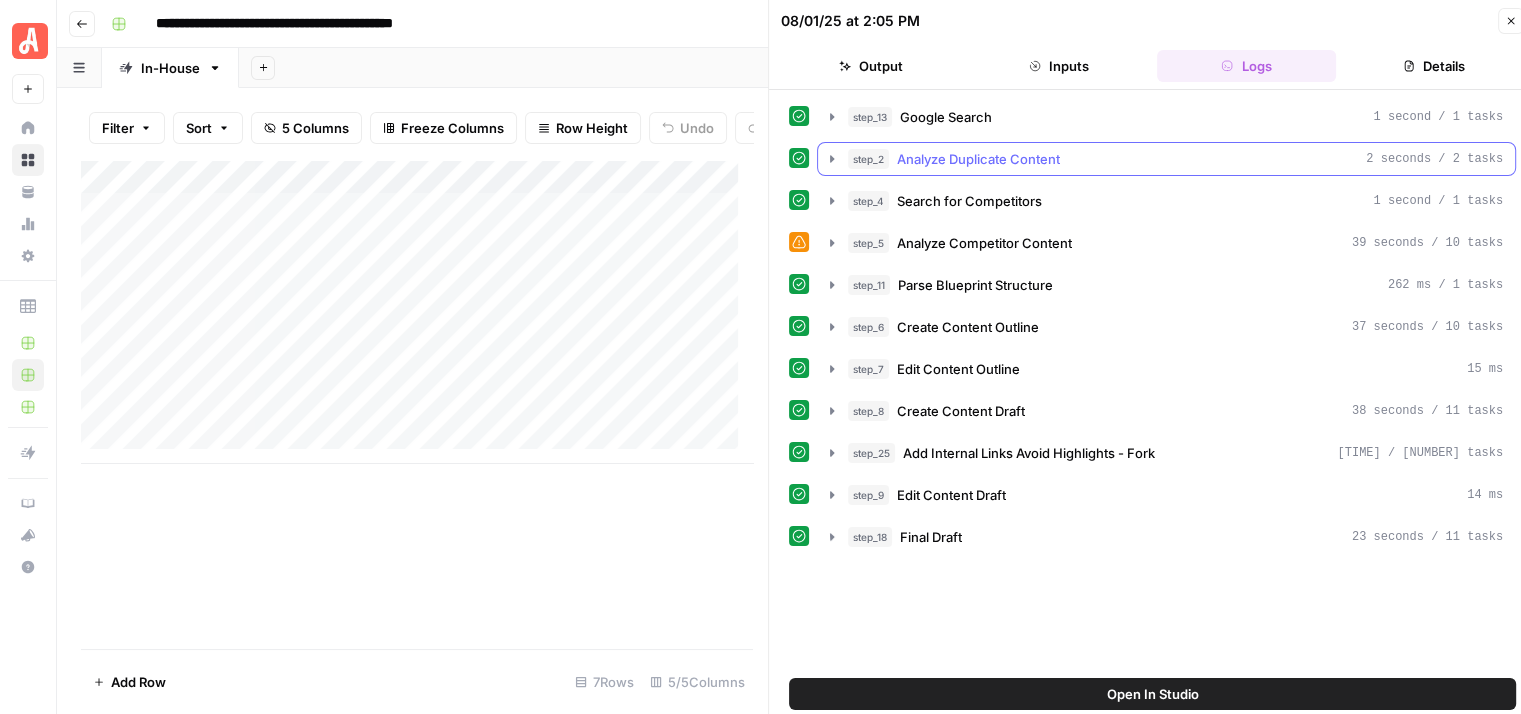scroll, scrollTop: 0, scrollLeft: 0, axis: both 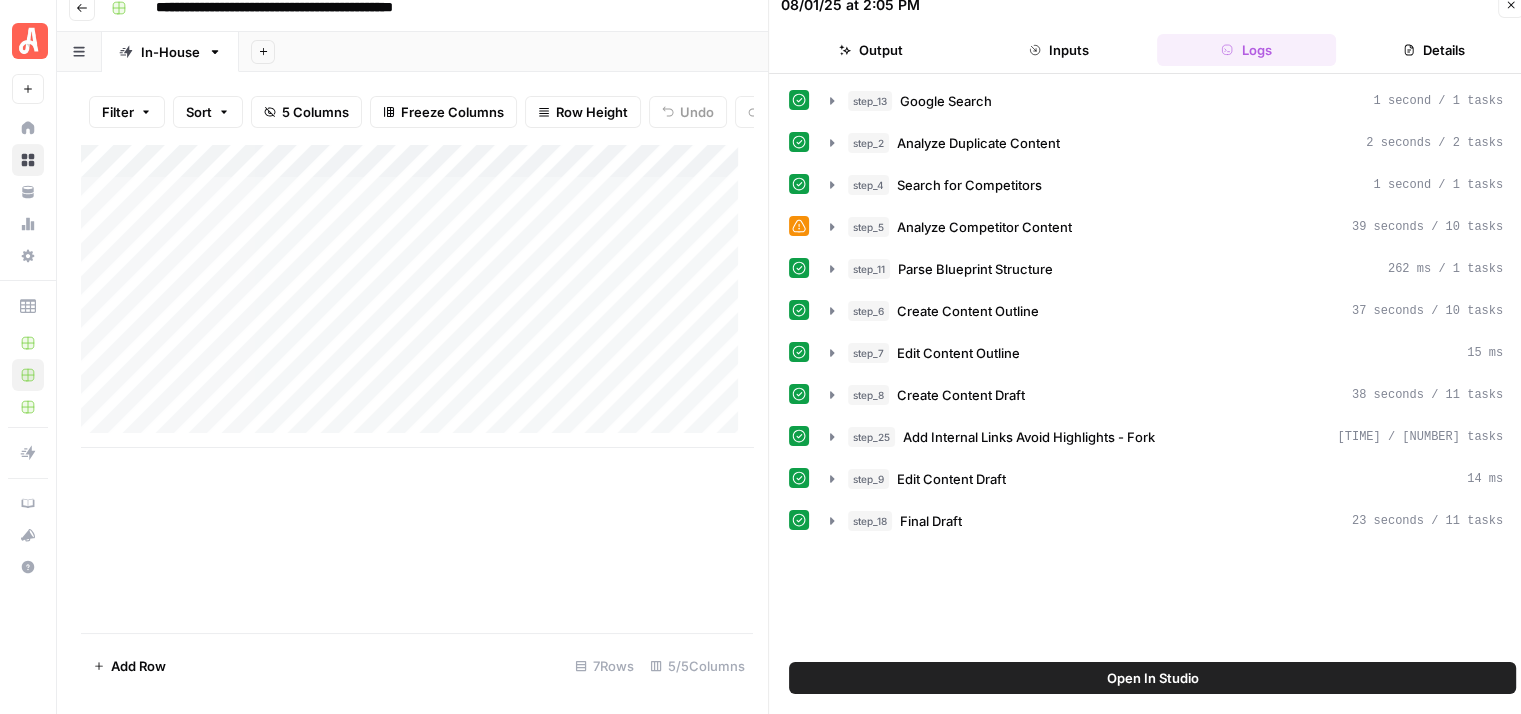 click 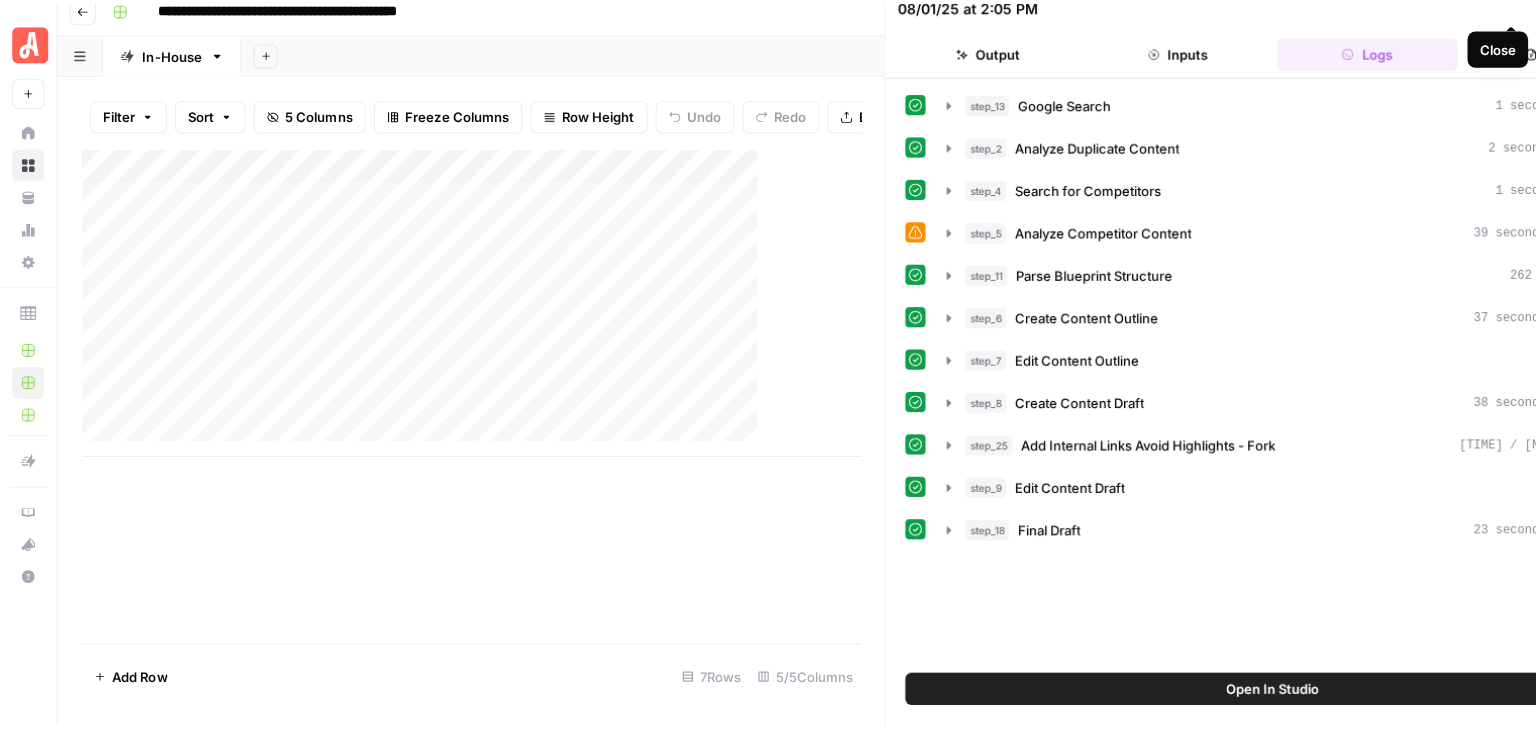 scroll, scrollTop: 0, scrollLeft: 0, axis: both 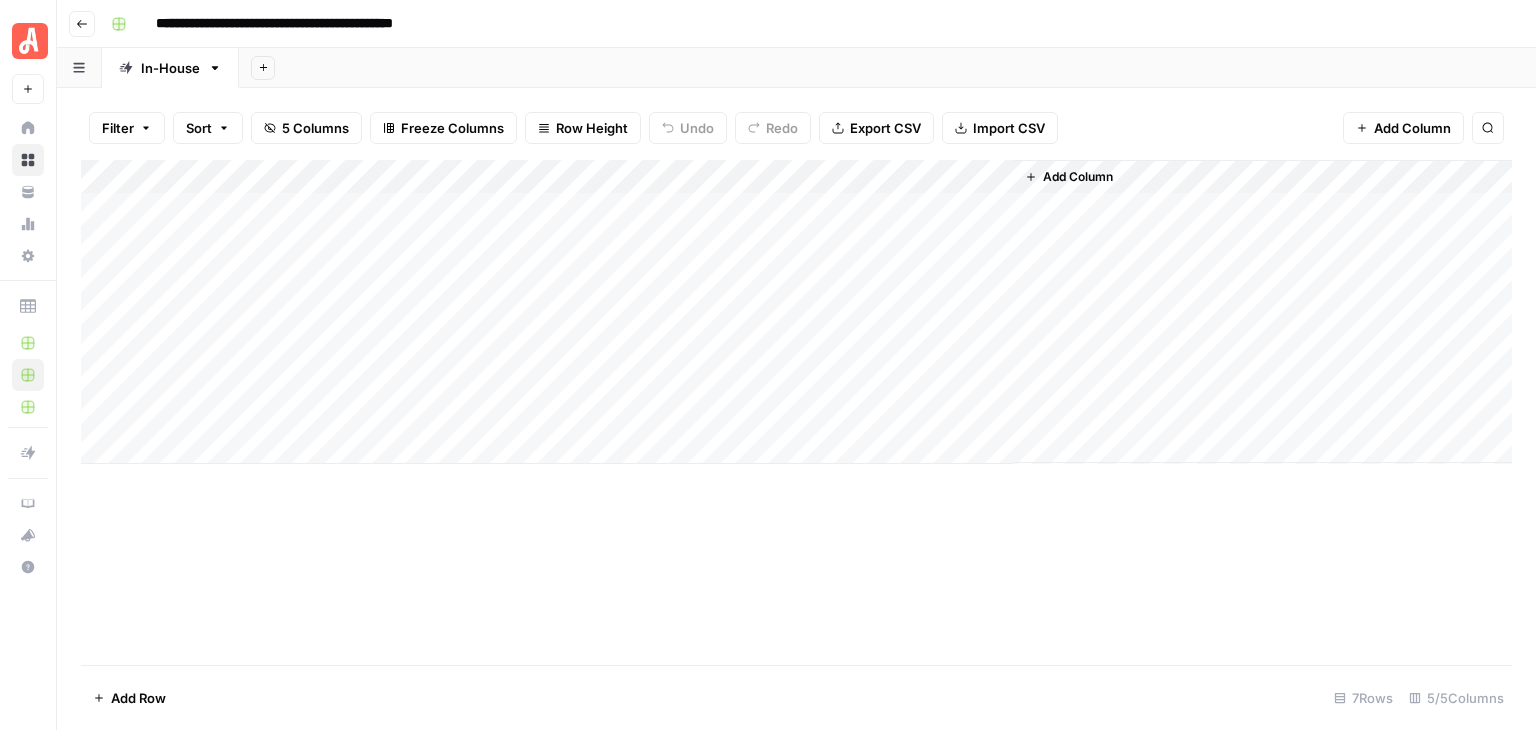 click on "Add Column" at bounding box center [796, 312] 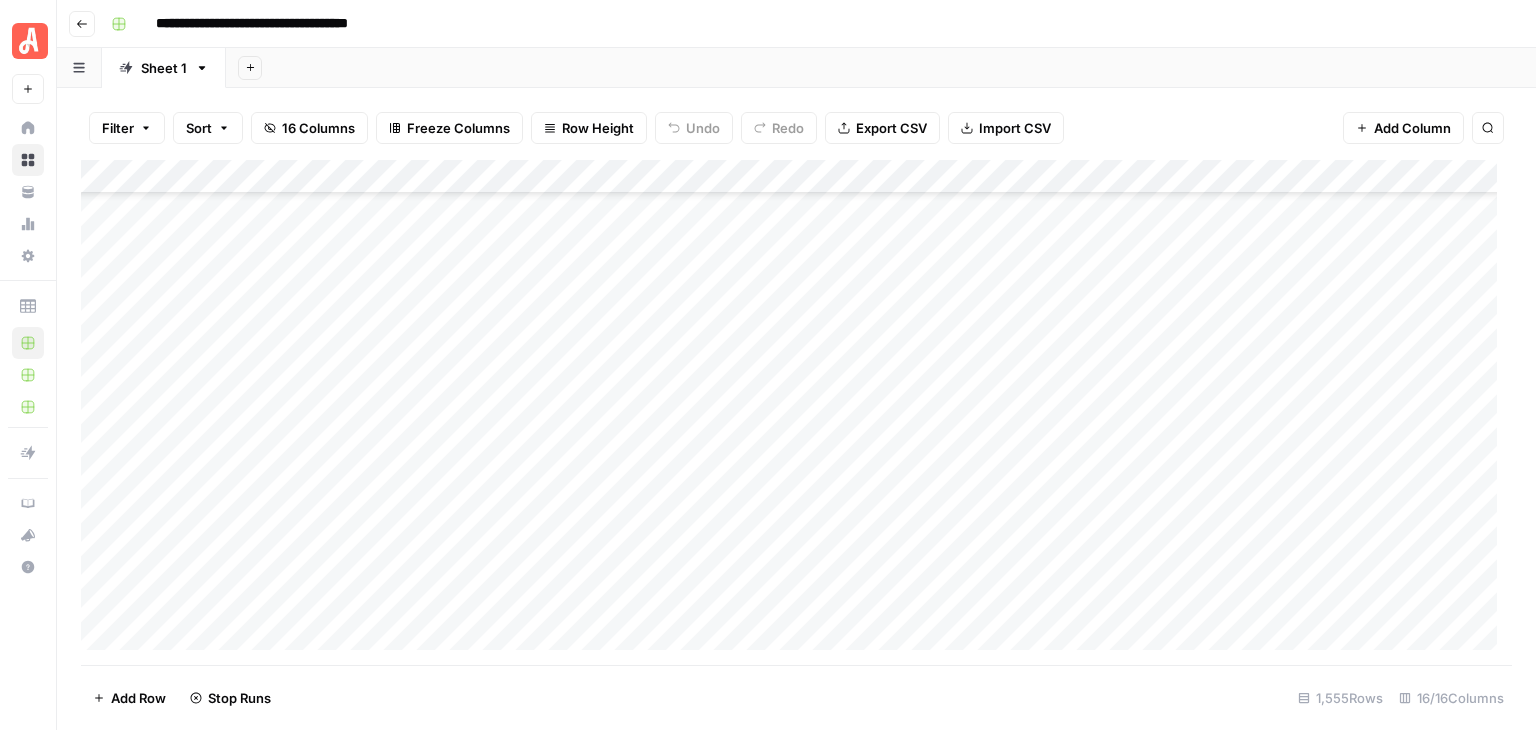 scroll, scrollTop: 0, scrollLeft: 0, axis: both 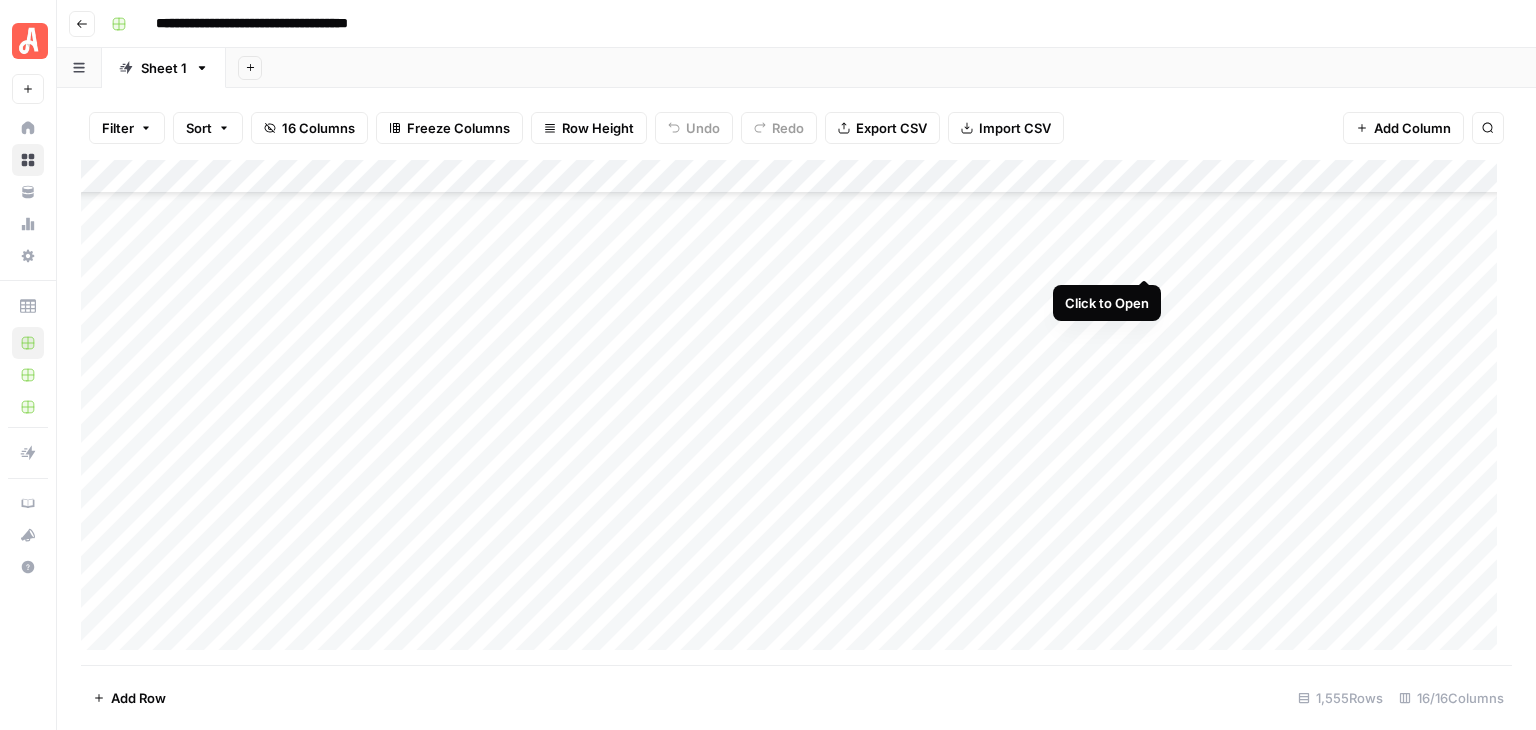 click on "Add Column" at bounding box center [796, 412] 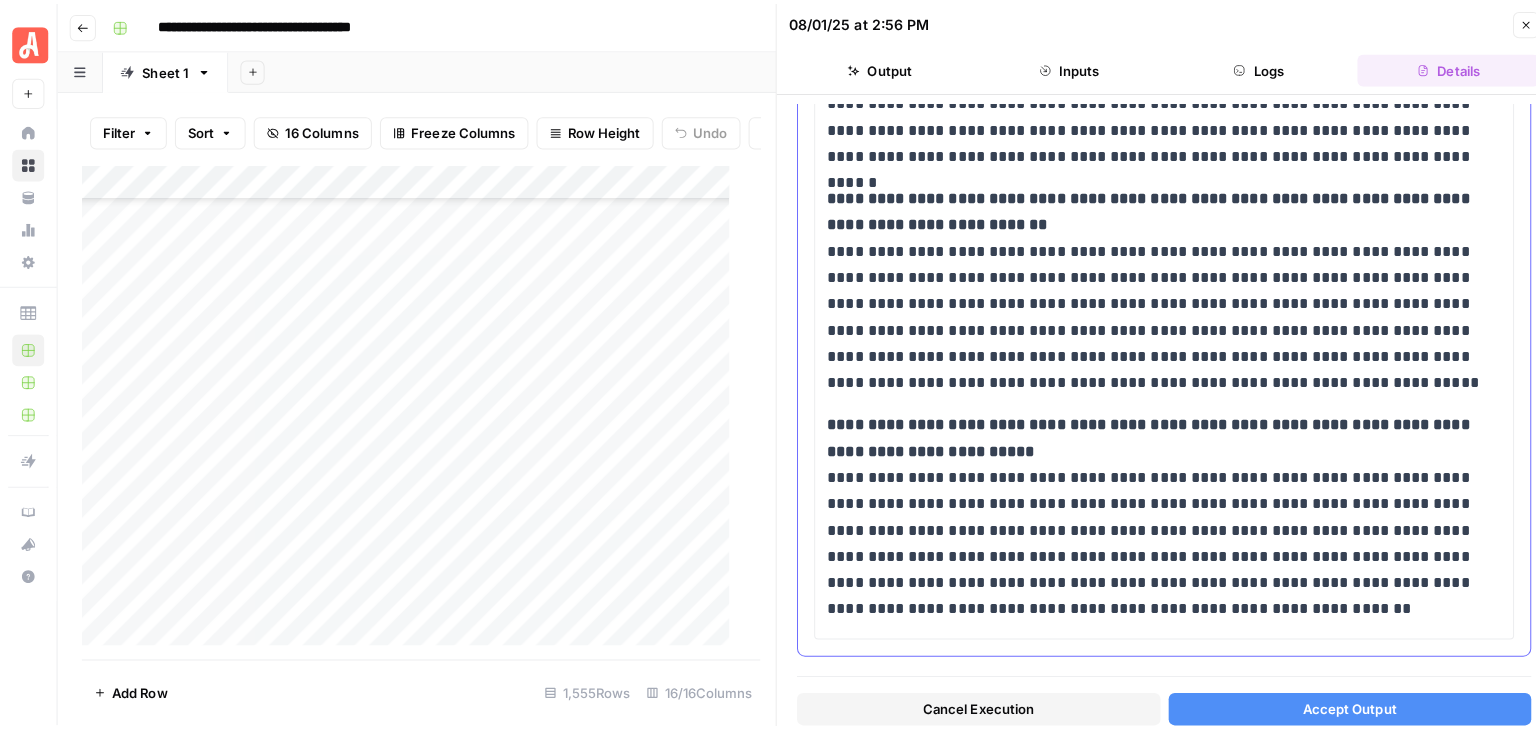 scroll, scrollTop: 3343, scrollLeft: 0, axis: vertical 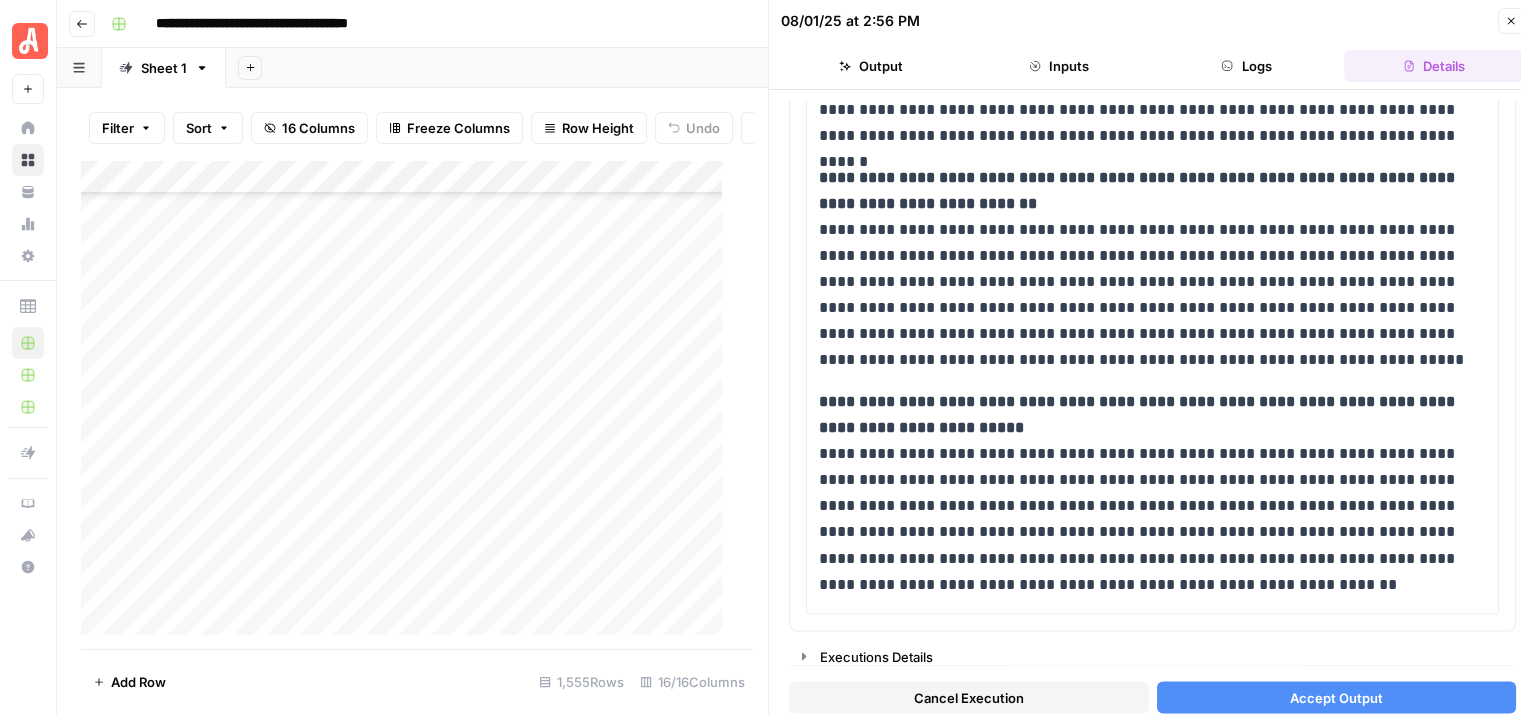 click 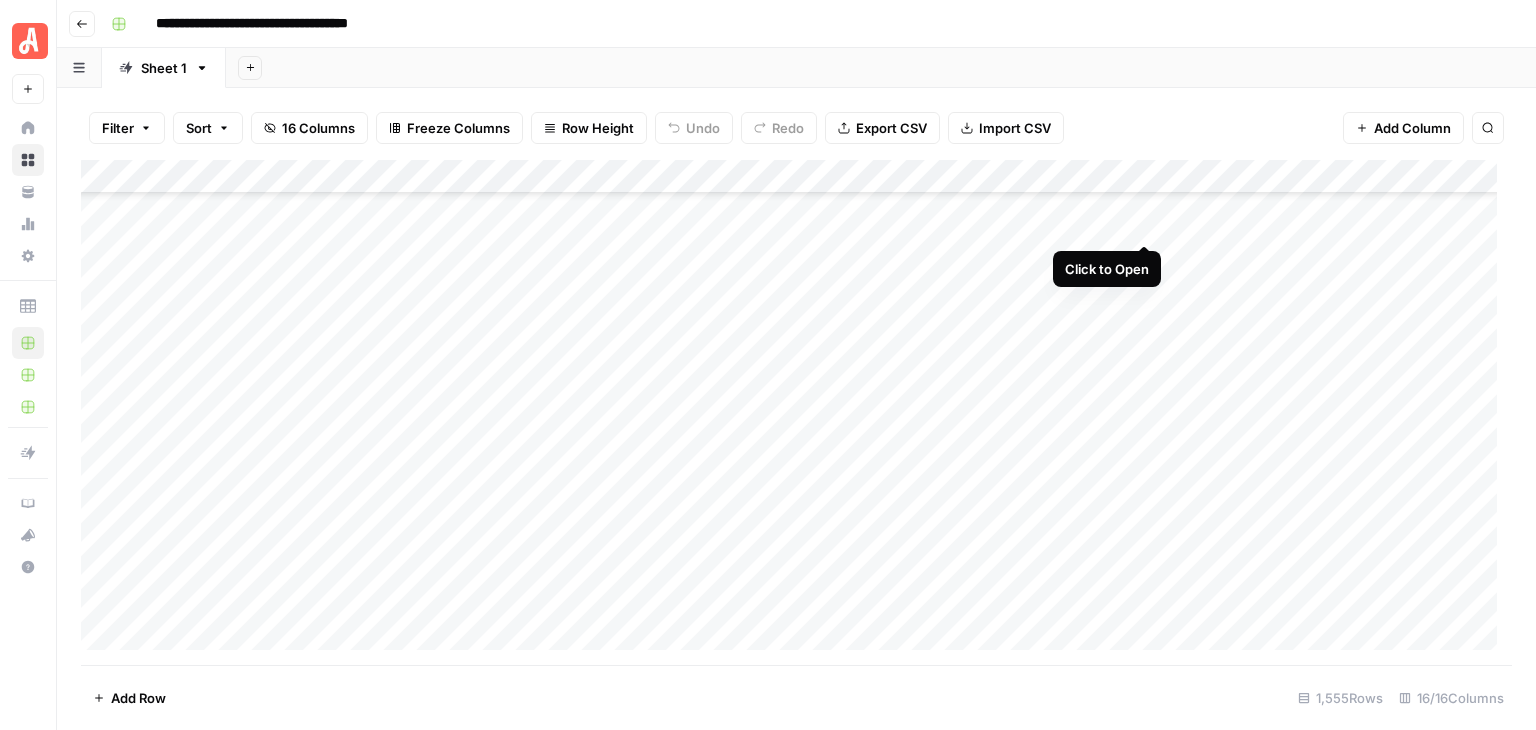 click on "Add Column" at bounding box center [796, 412] 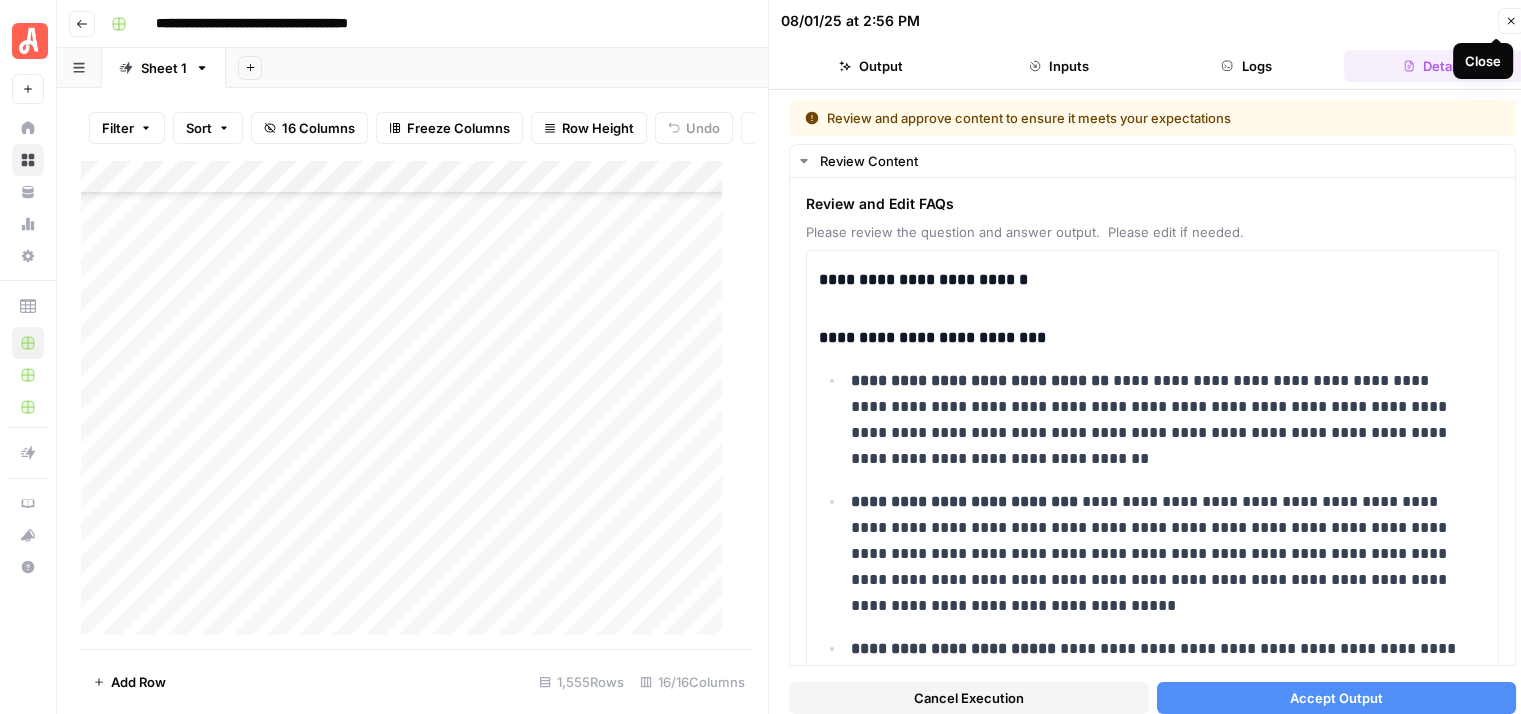 click on "Close" at bounding box center [1511, 21] 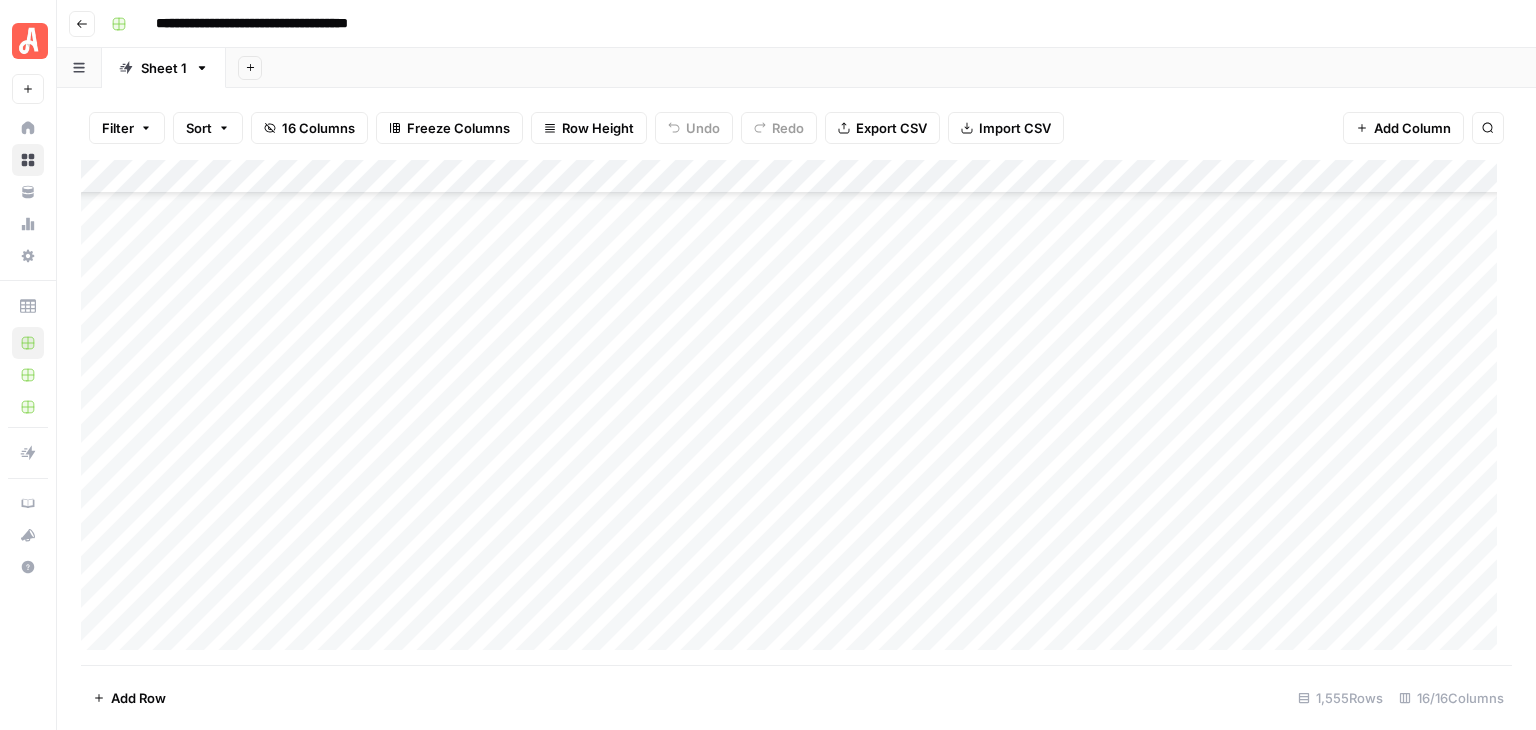 scroll, scrollTop: 0, scrollLeft: 0, axis: both 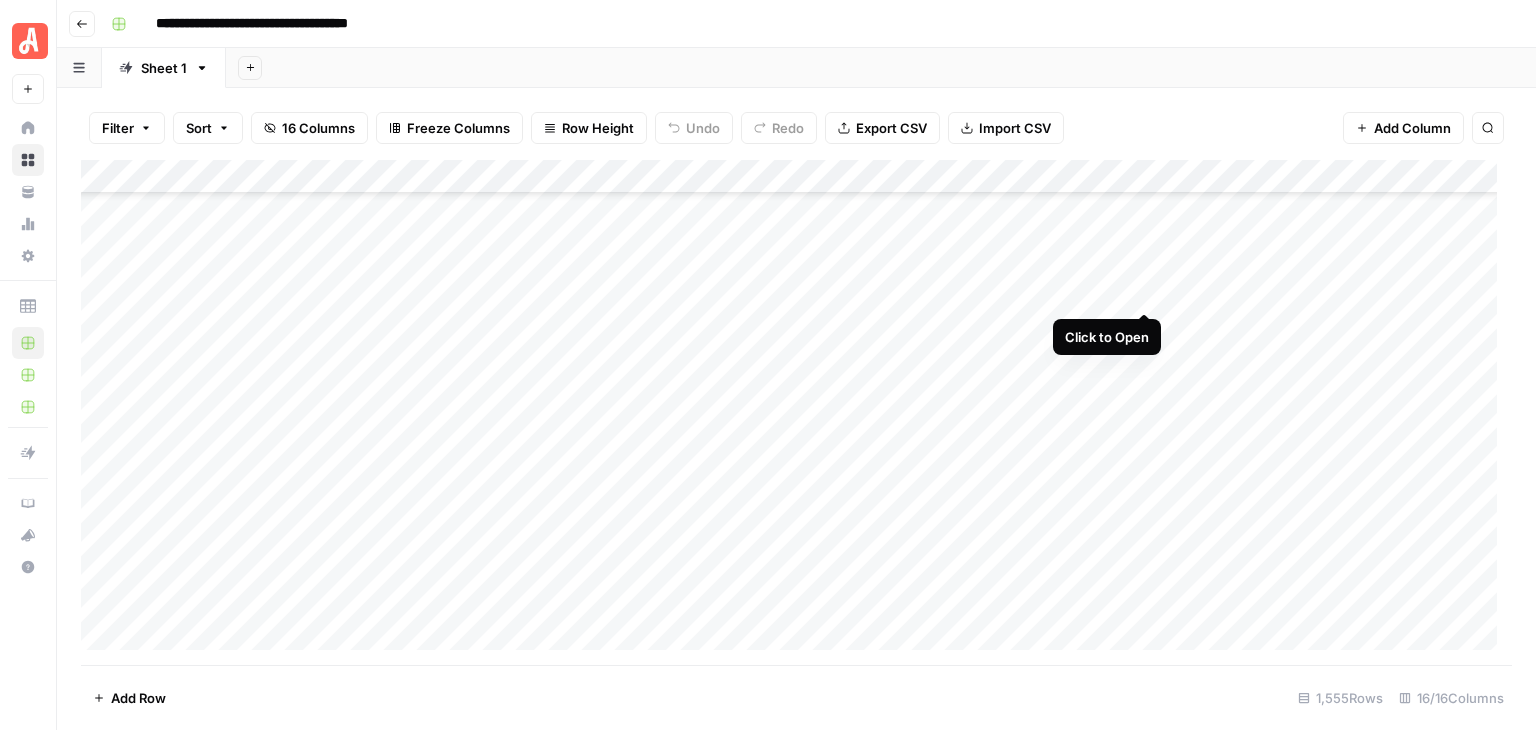 click on "Add Column" at bounding box center [796, 412] 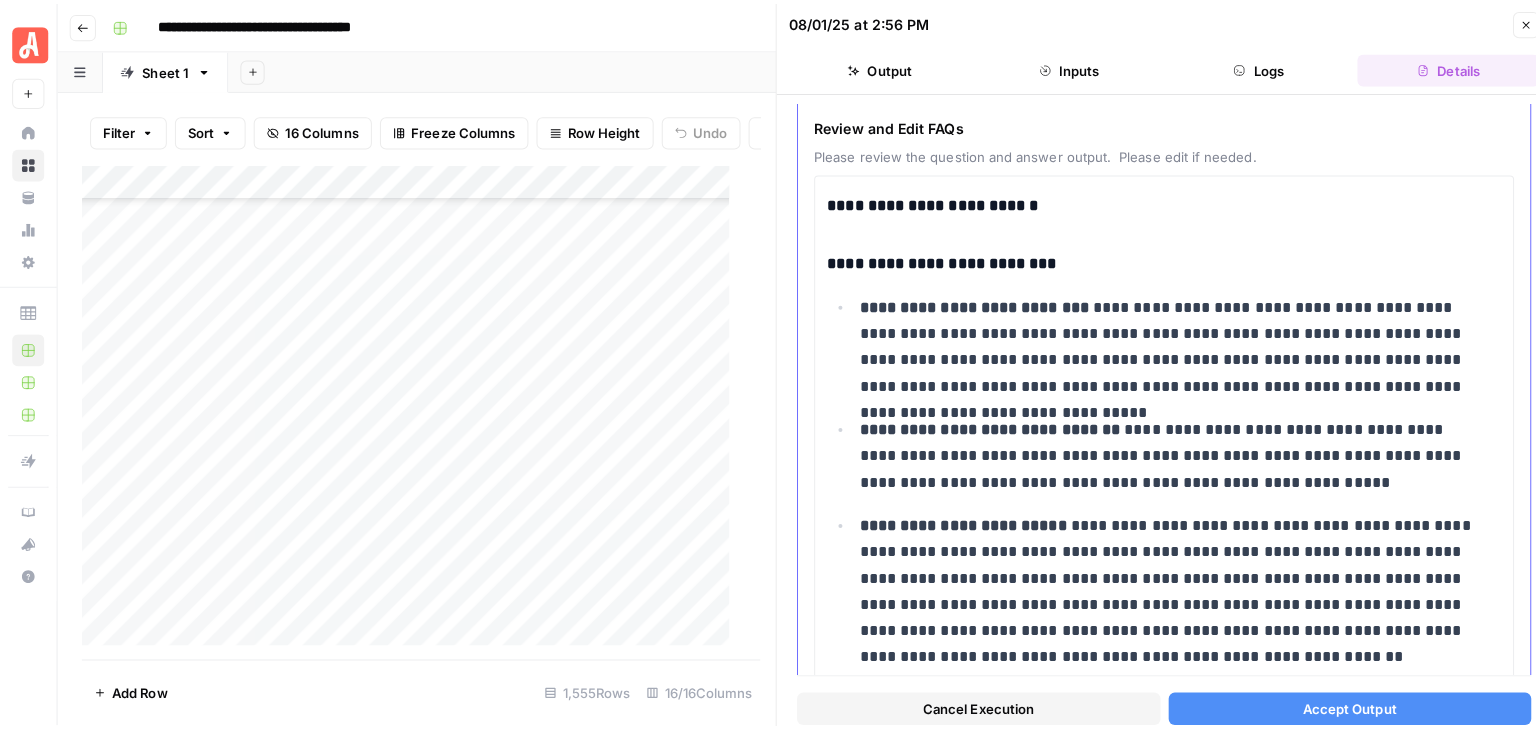 scroll, scrollTop: 0, scrollLeft: 0, axis: both 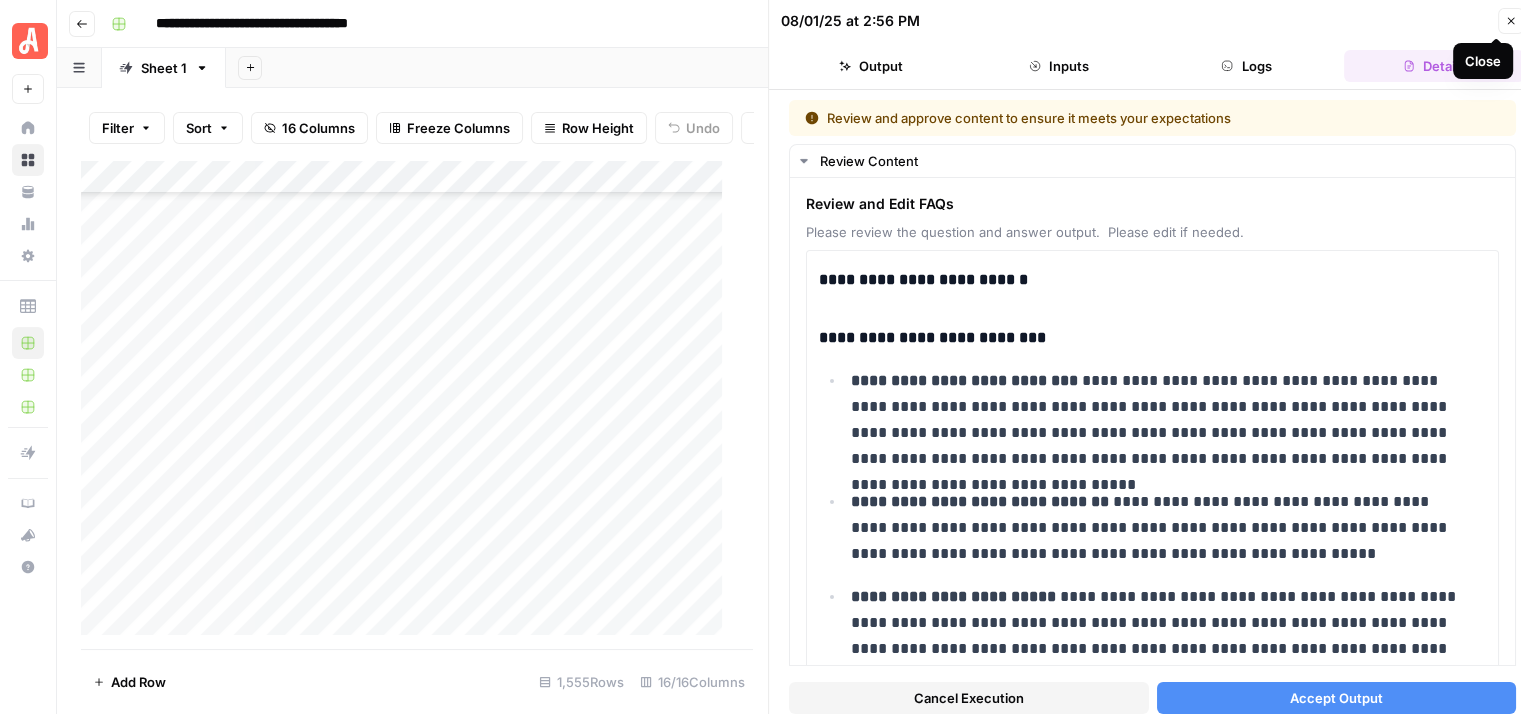 click 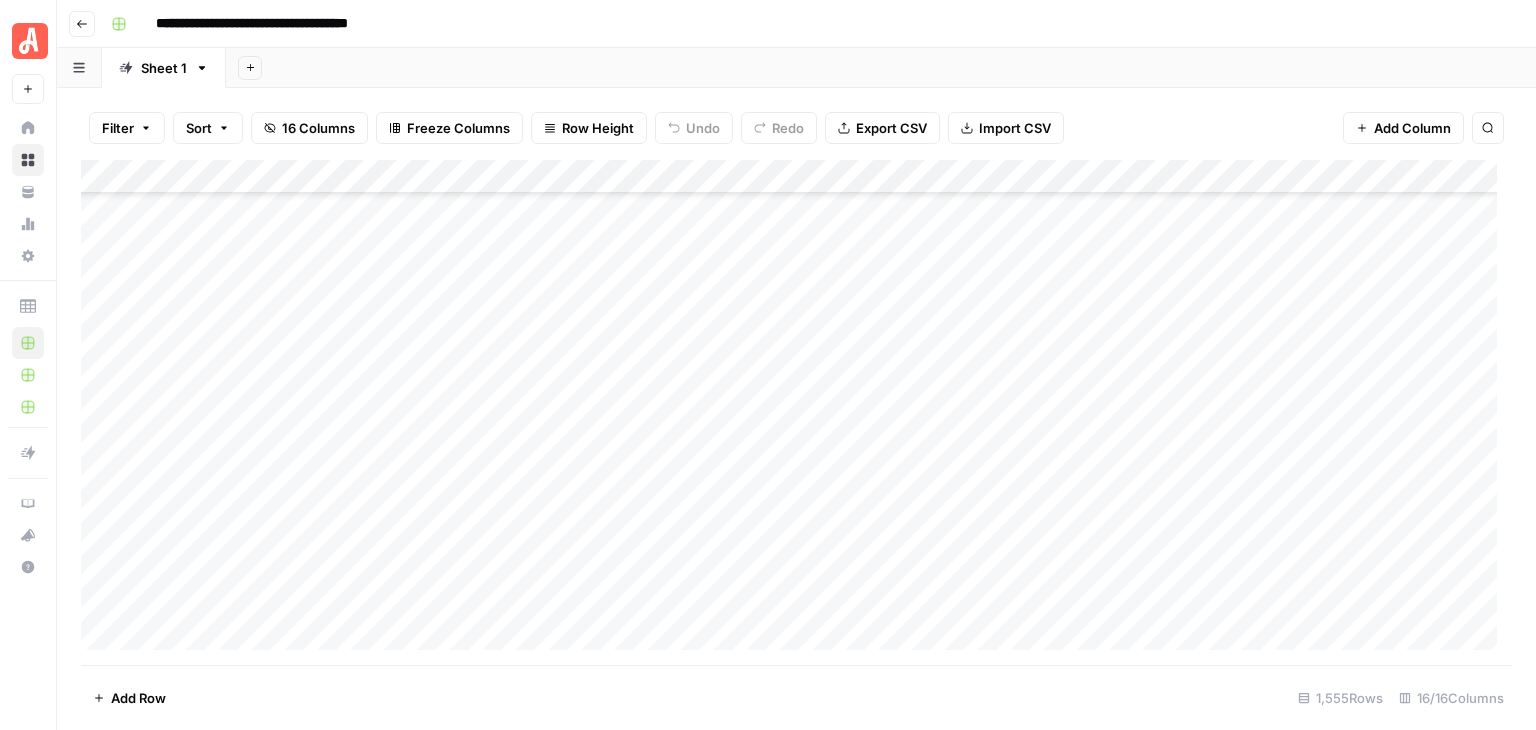 scroll, scrollTop: 42146, scrollLeft: 0, axis: vertical 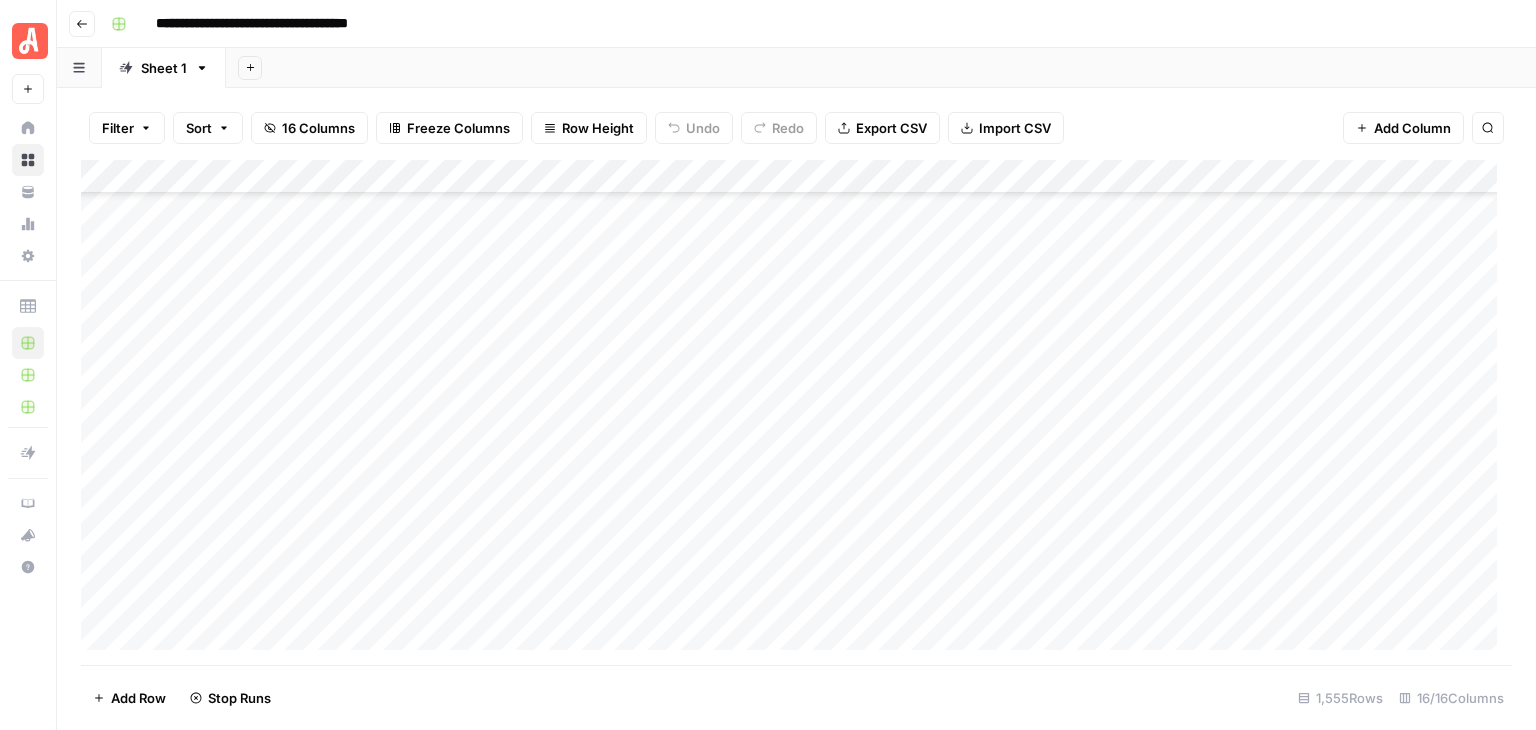 click on "Add Sheet" at bounding box center (881, 68) 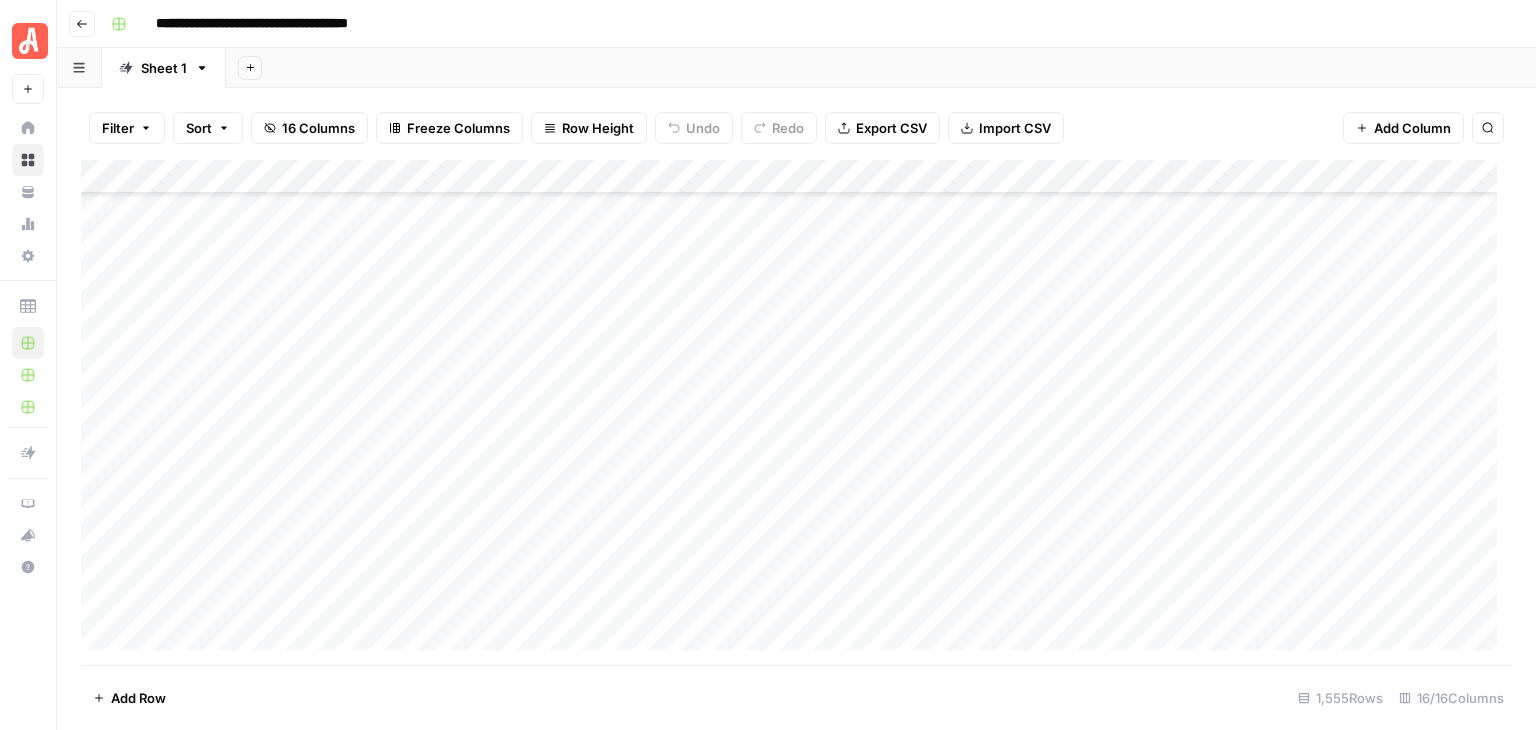 scroll, scrollTop: 16070, scrollLeft: 0, axis: vertical 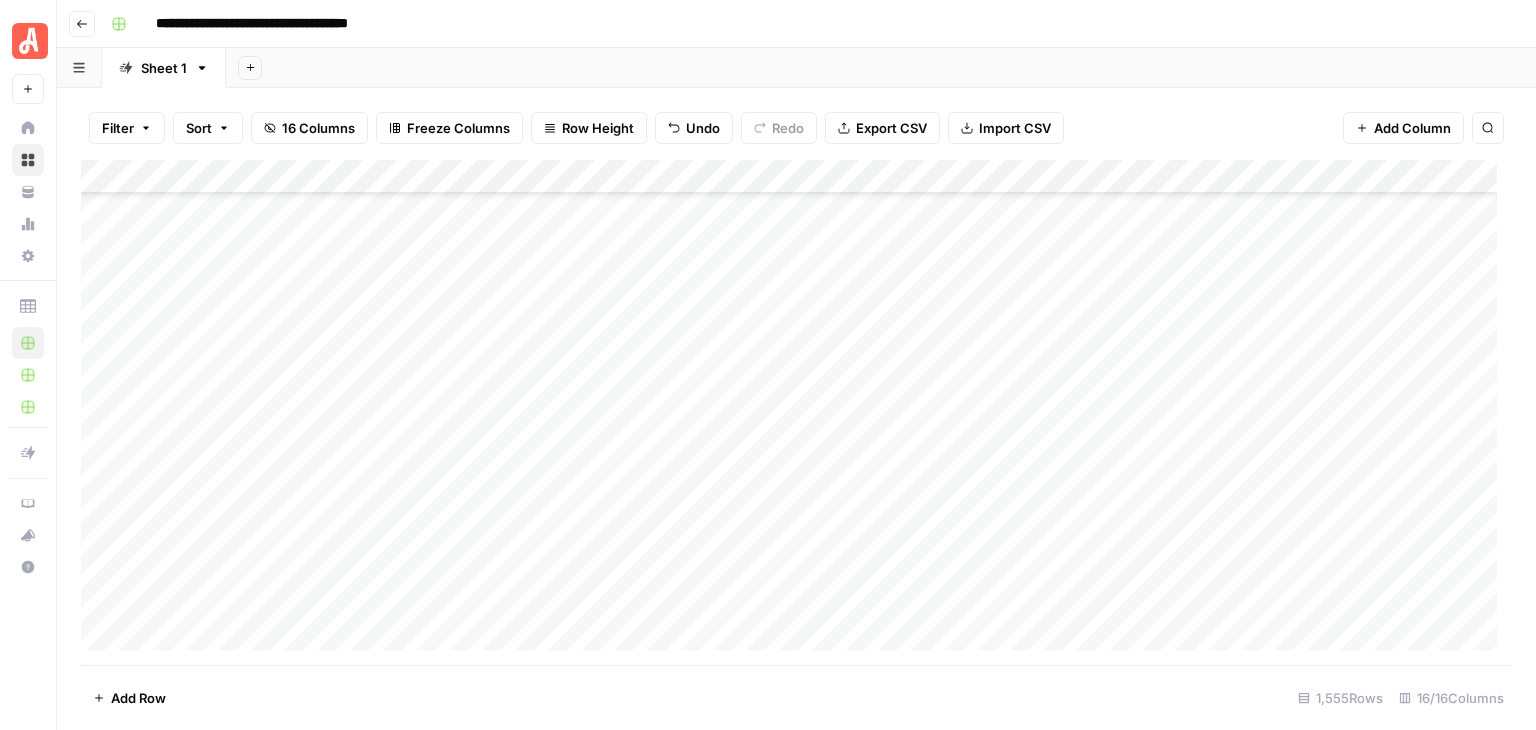 click on "Add Column" at bounding box center (796, 412) 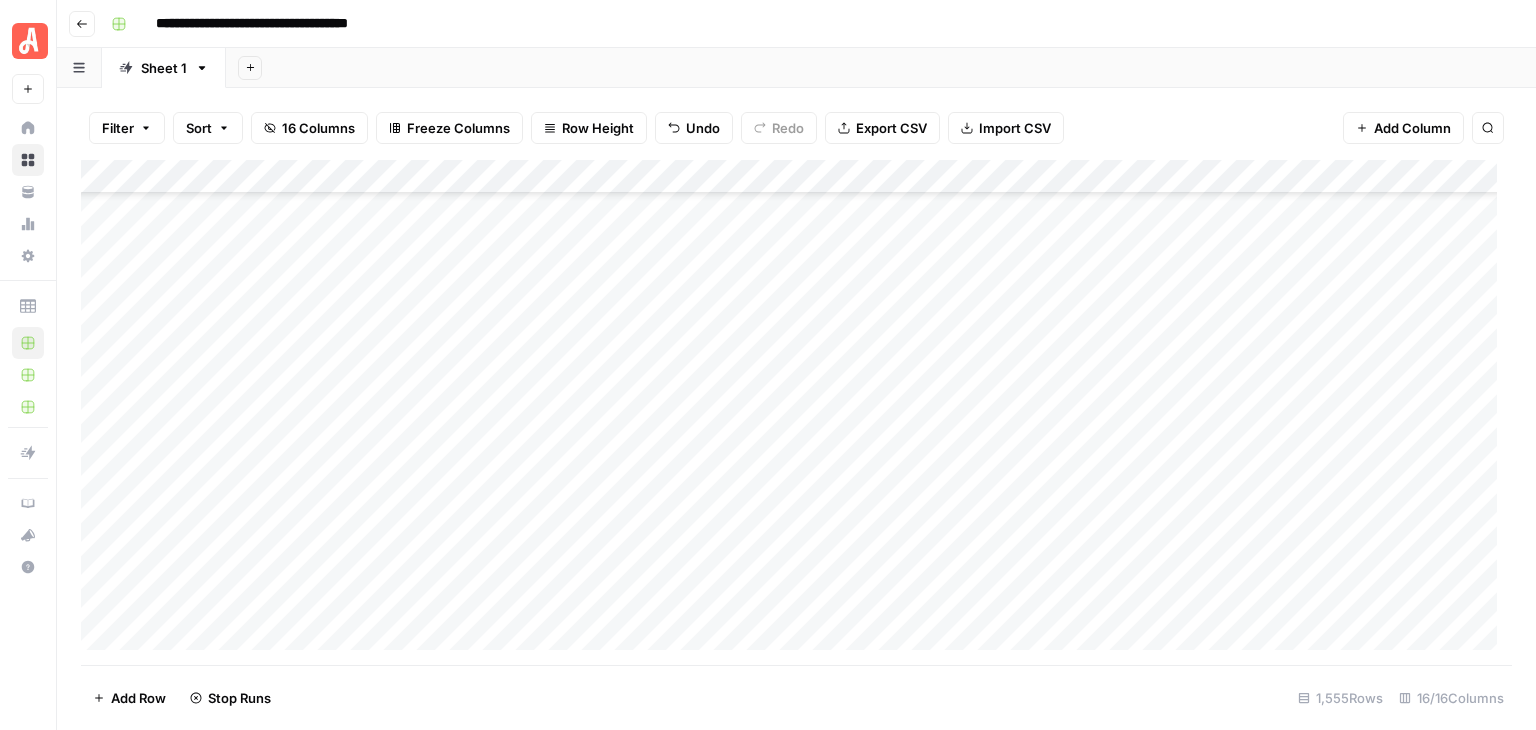 click on "Add Column" at bounding box center [796, 412] 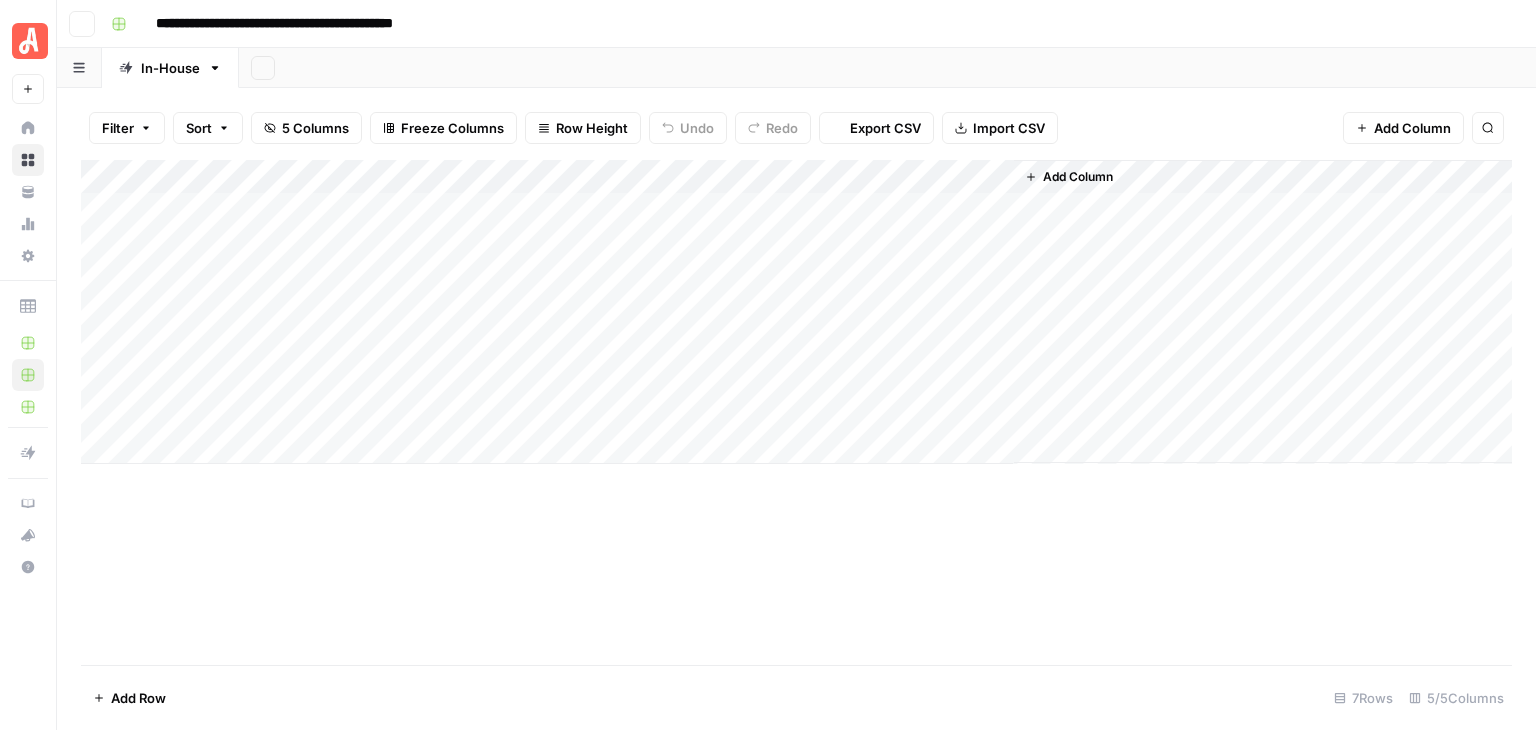 scroll, scrollTop: 0, scrollLeft: 0, axis: both 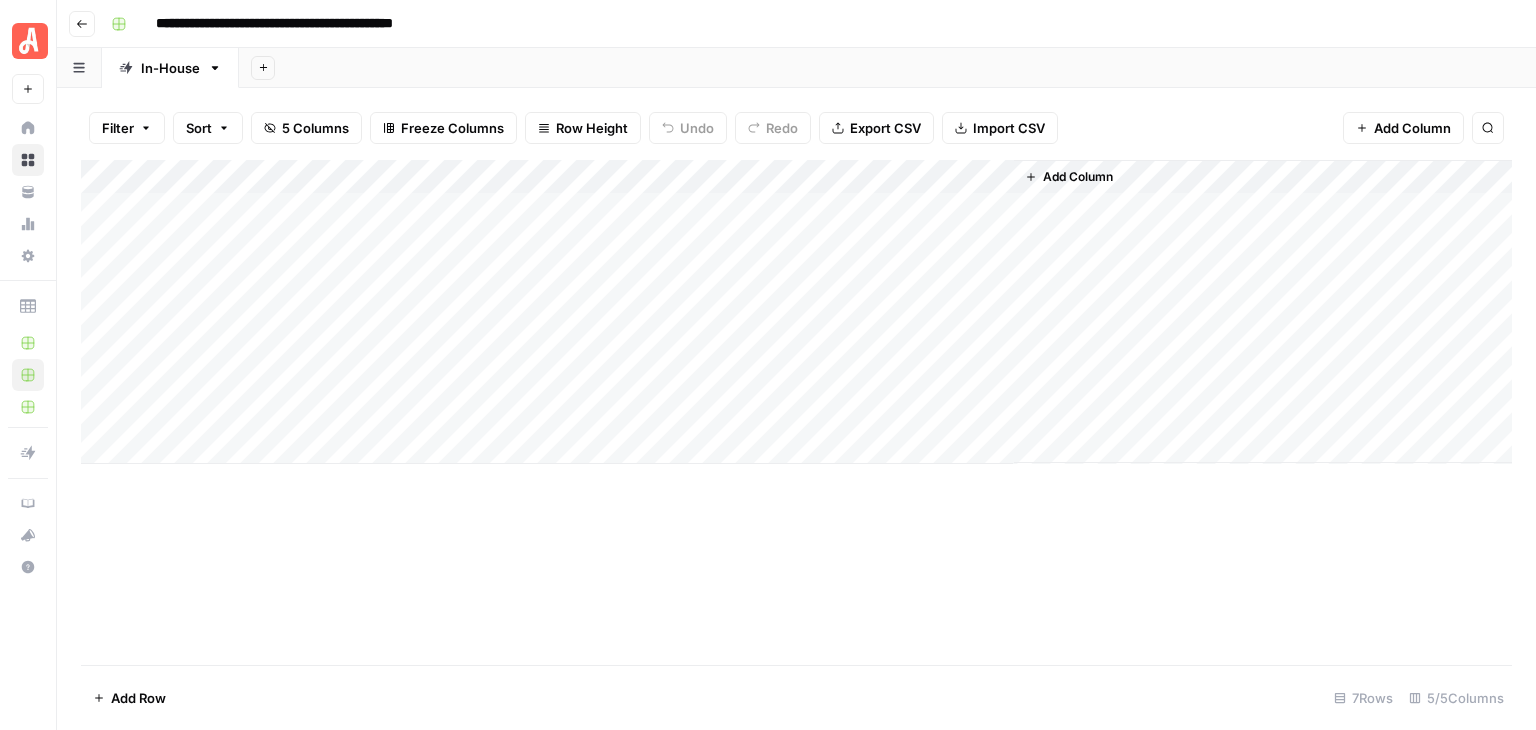 click on "Add Column" at bounding box center [796, 312] 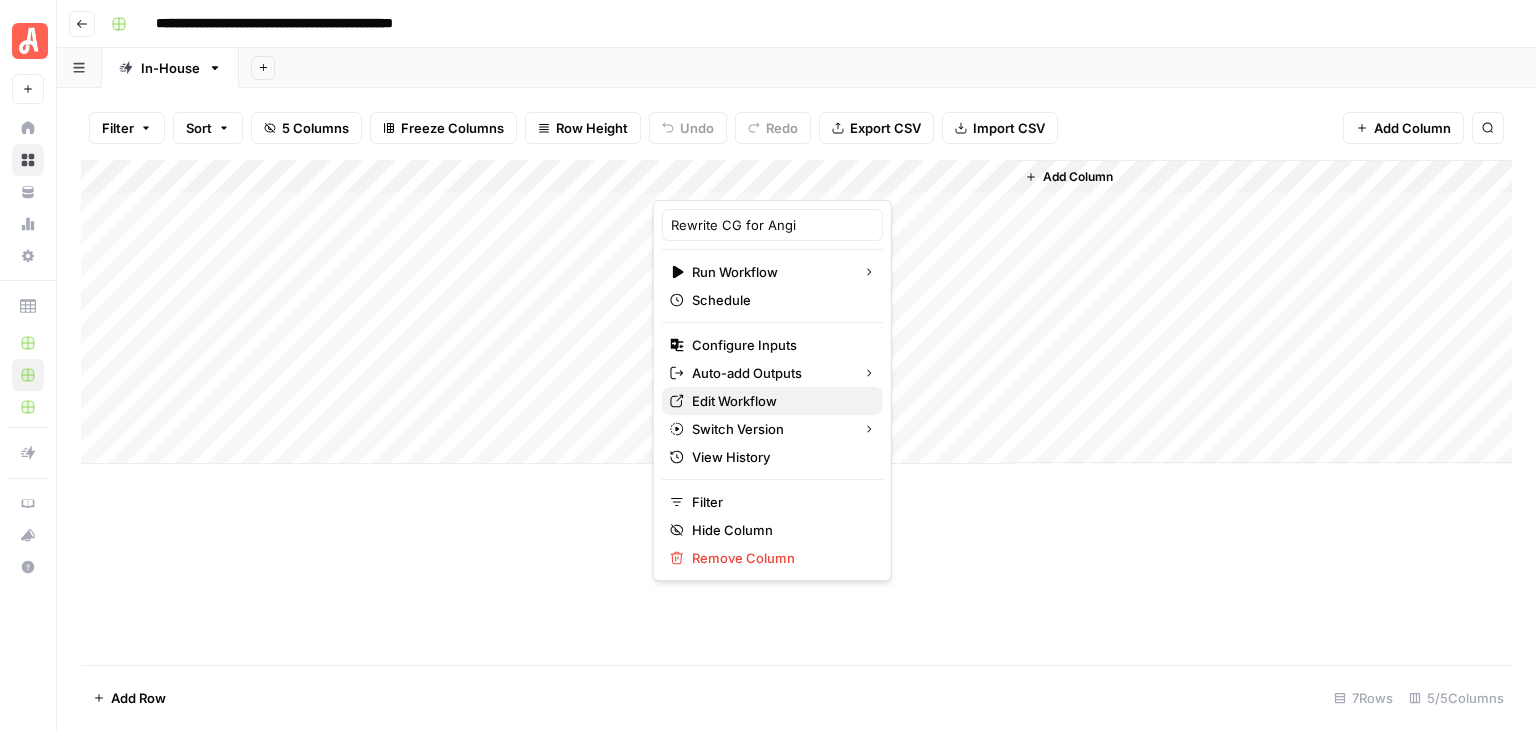 click on "Edit Workflow" at bounding box center [779, 401] 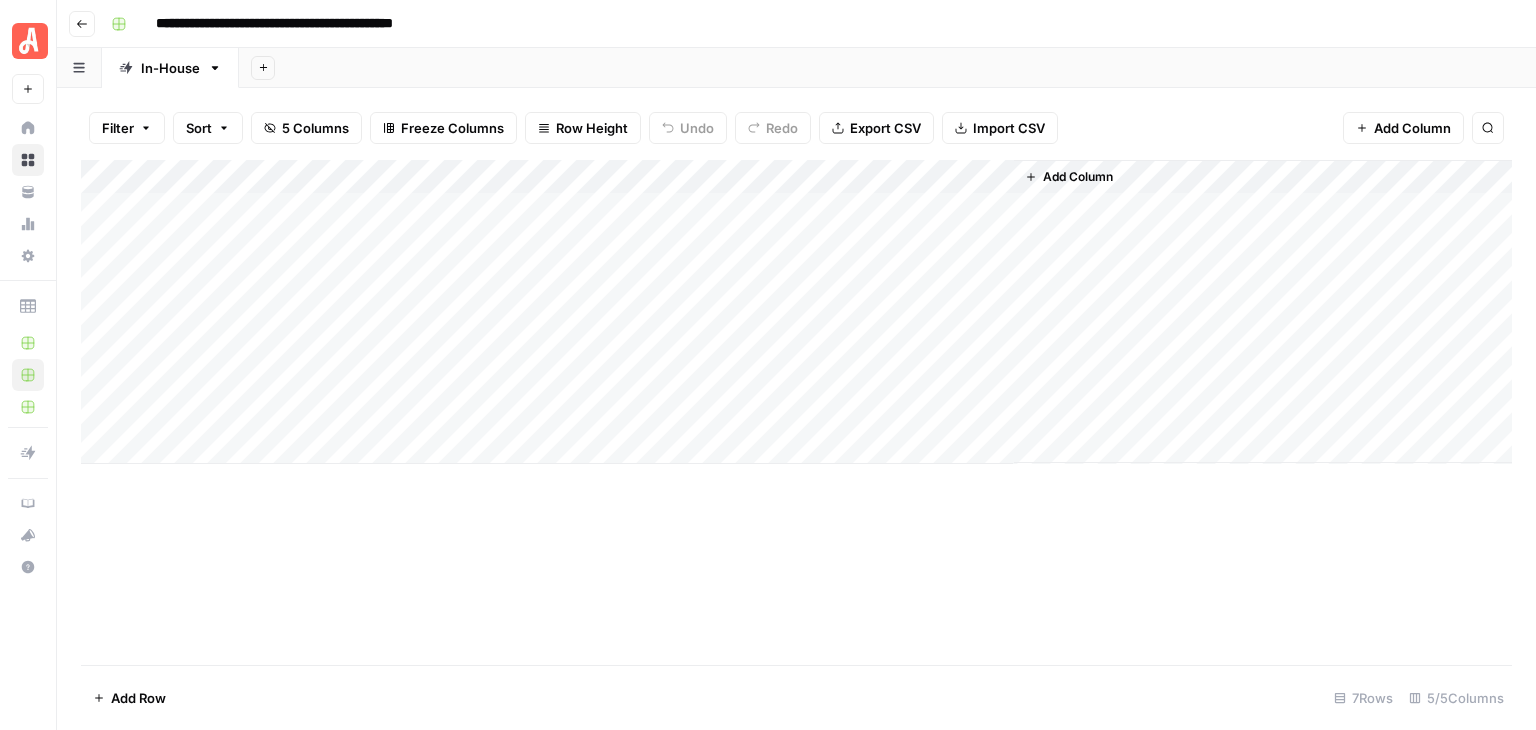 click on "Add Column" at bounding box center (796, 312) 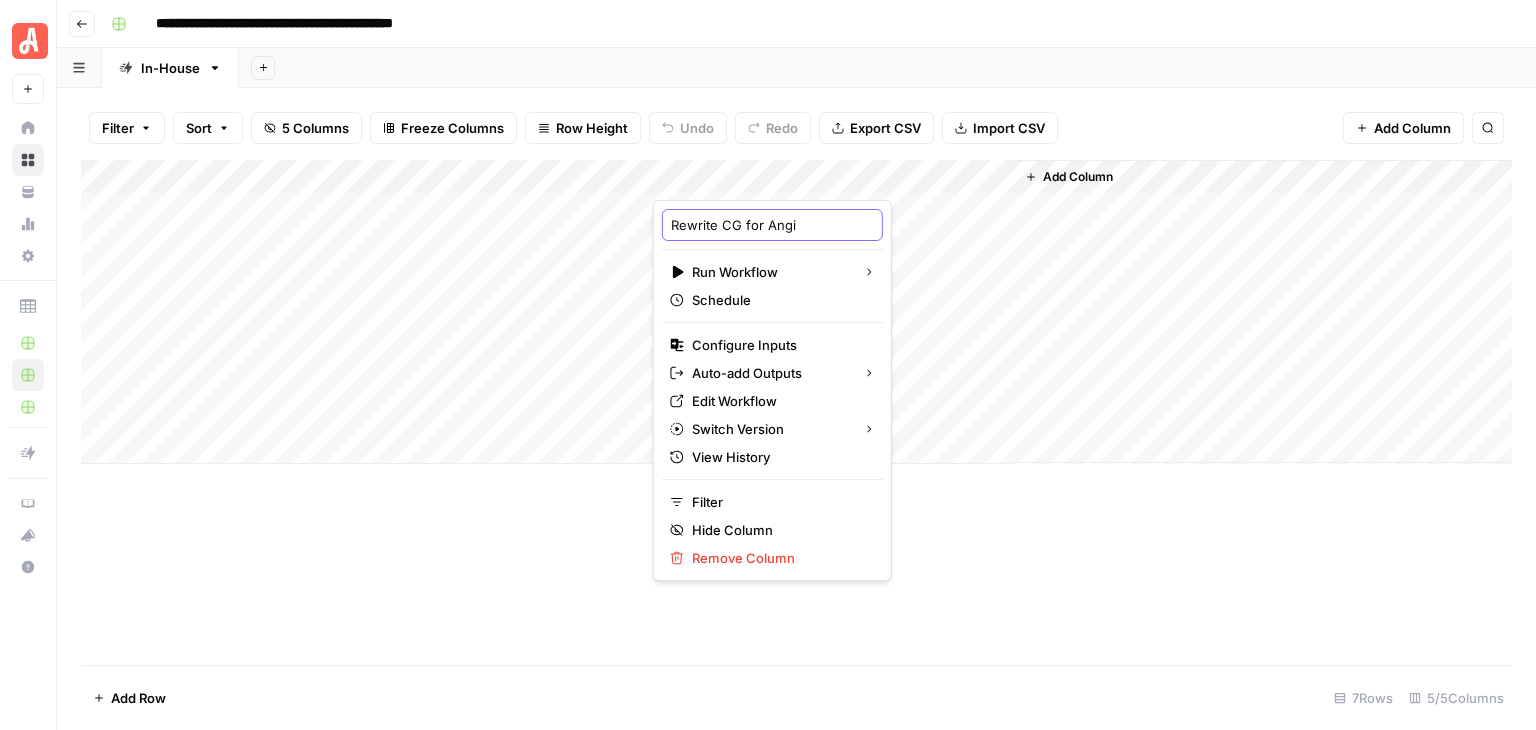 drag, startPoint x: 795, startPoint y: 219, endPoint x: 670, endPoint y: 226, distance: 125.19585 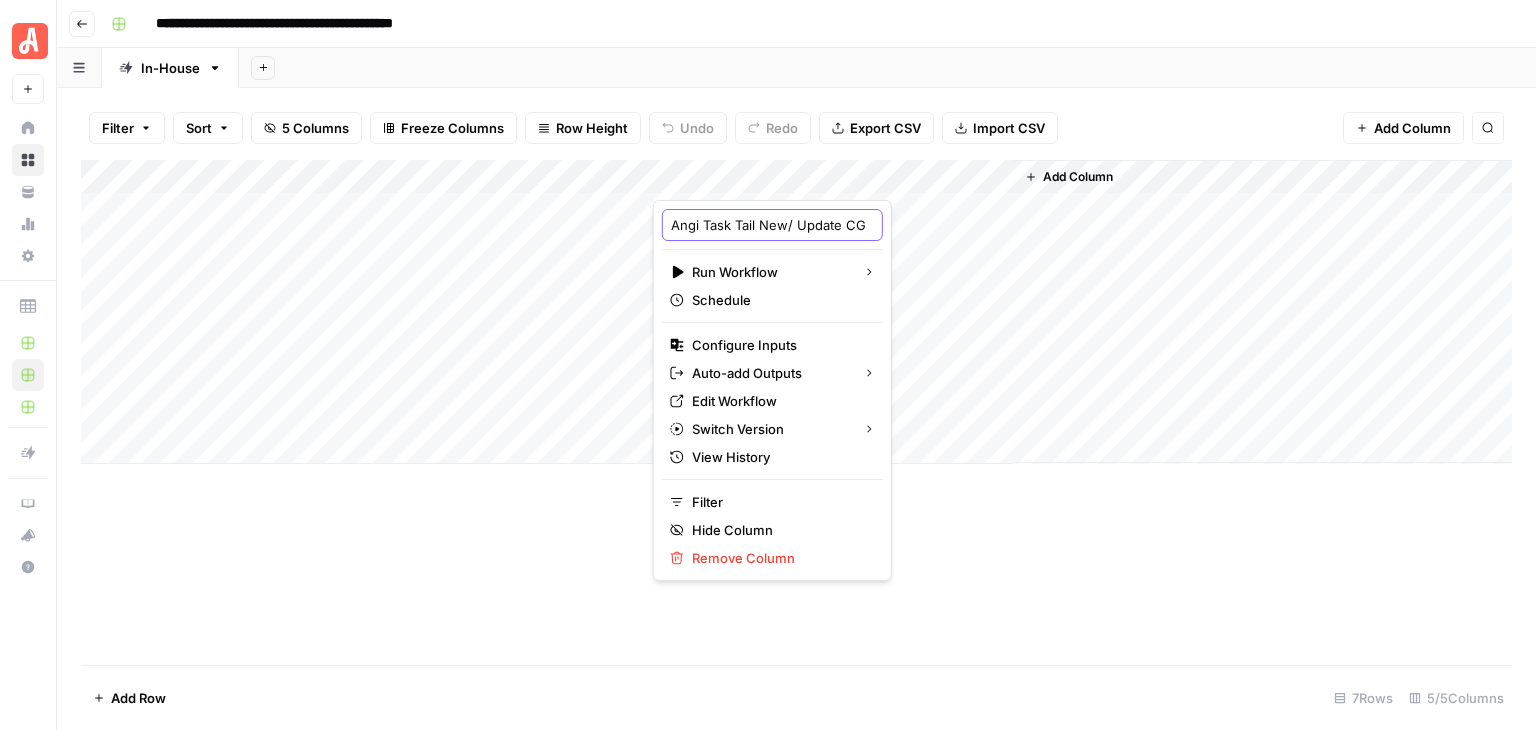 scroll, scrollTop: 0, scrollLeft: 19, axis: horizontal 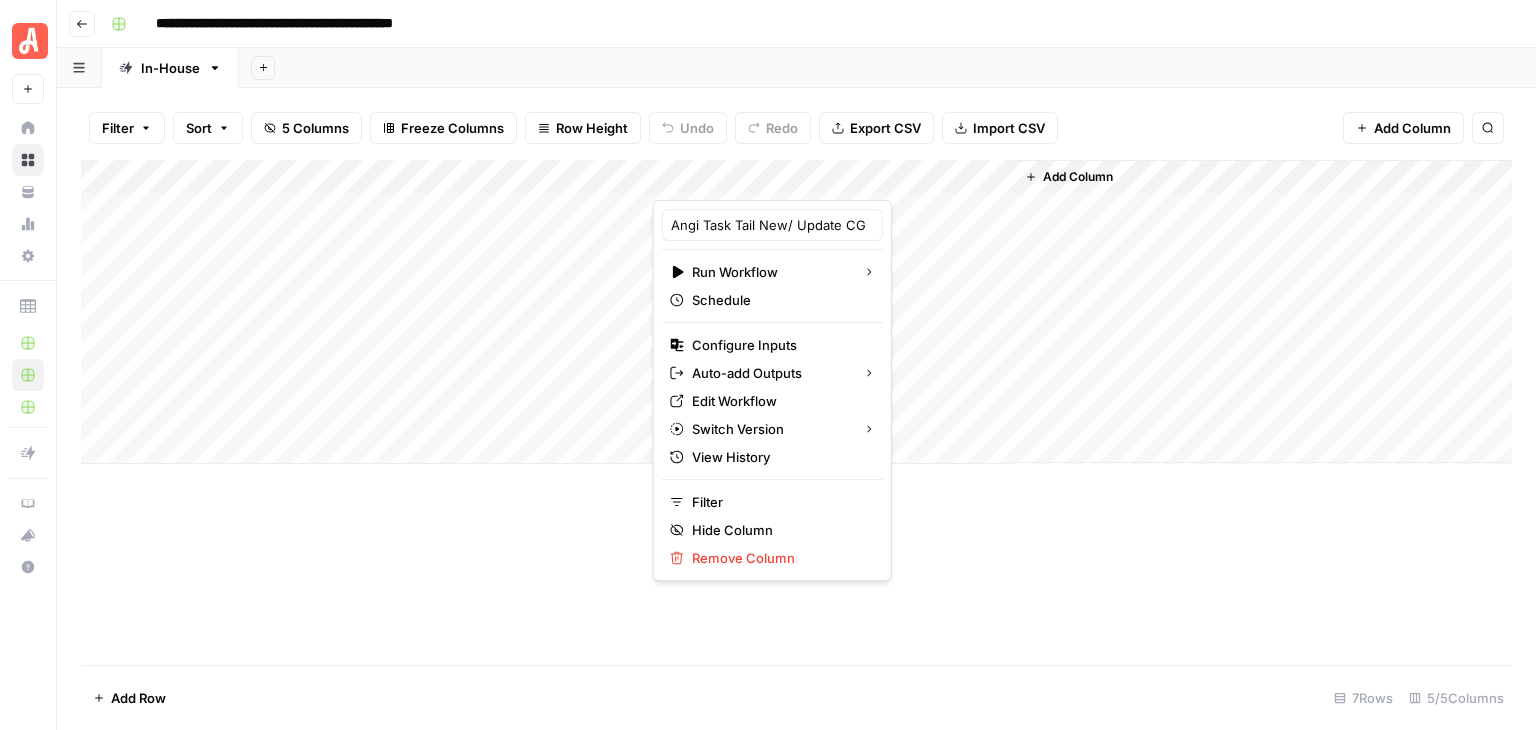 click on "**********" at bounding box center (809, 24) 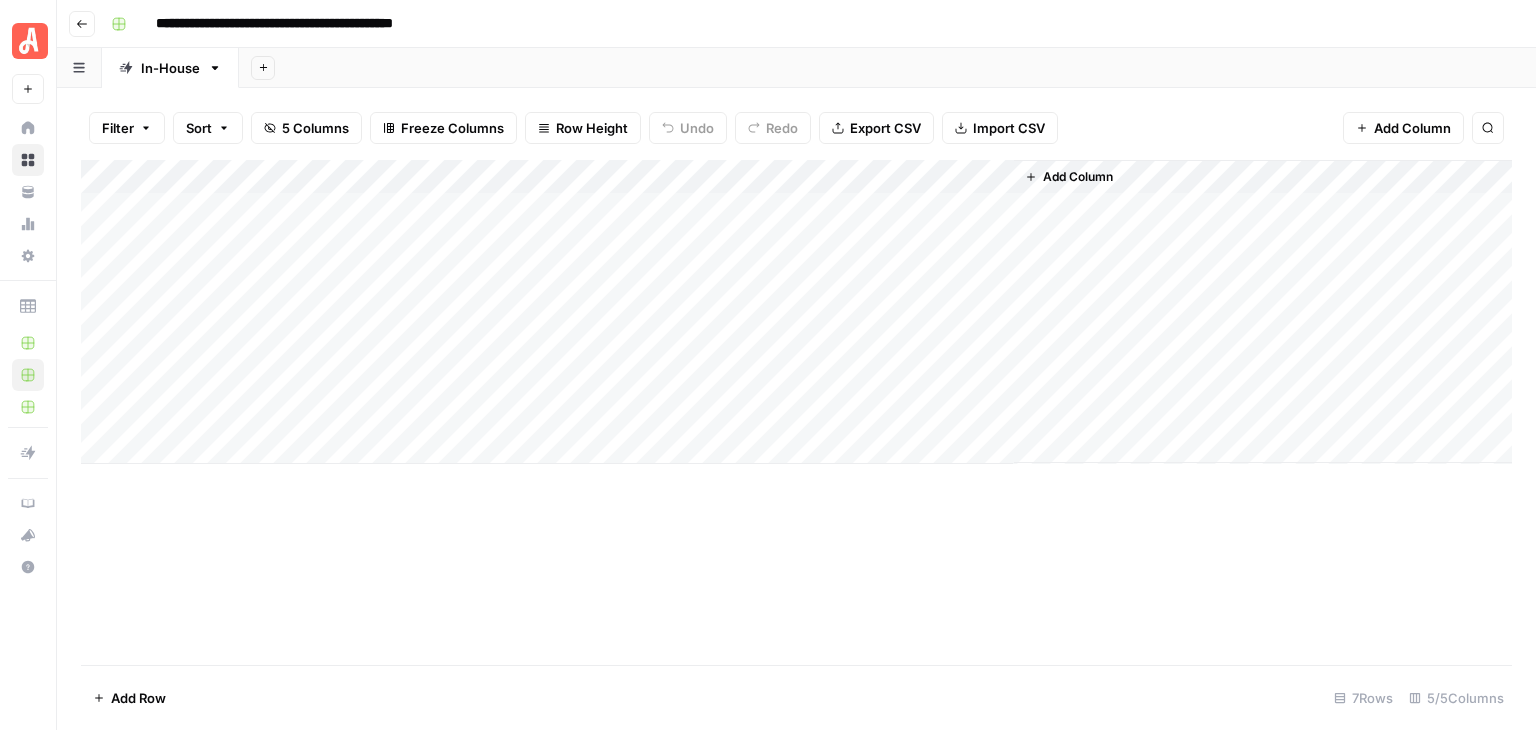 click on "**********" at bounding box center (809, 24) 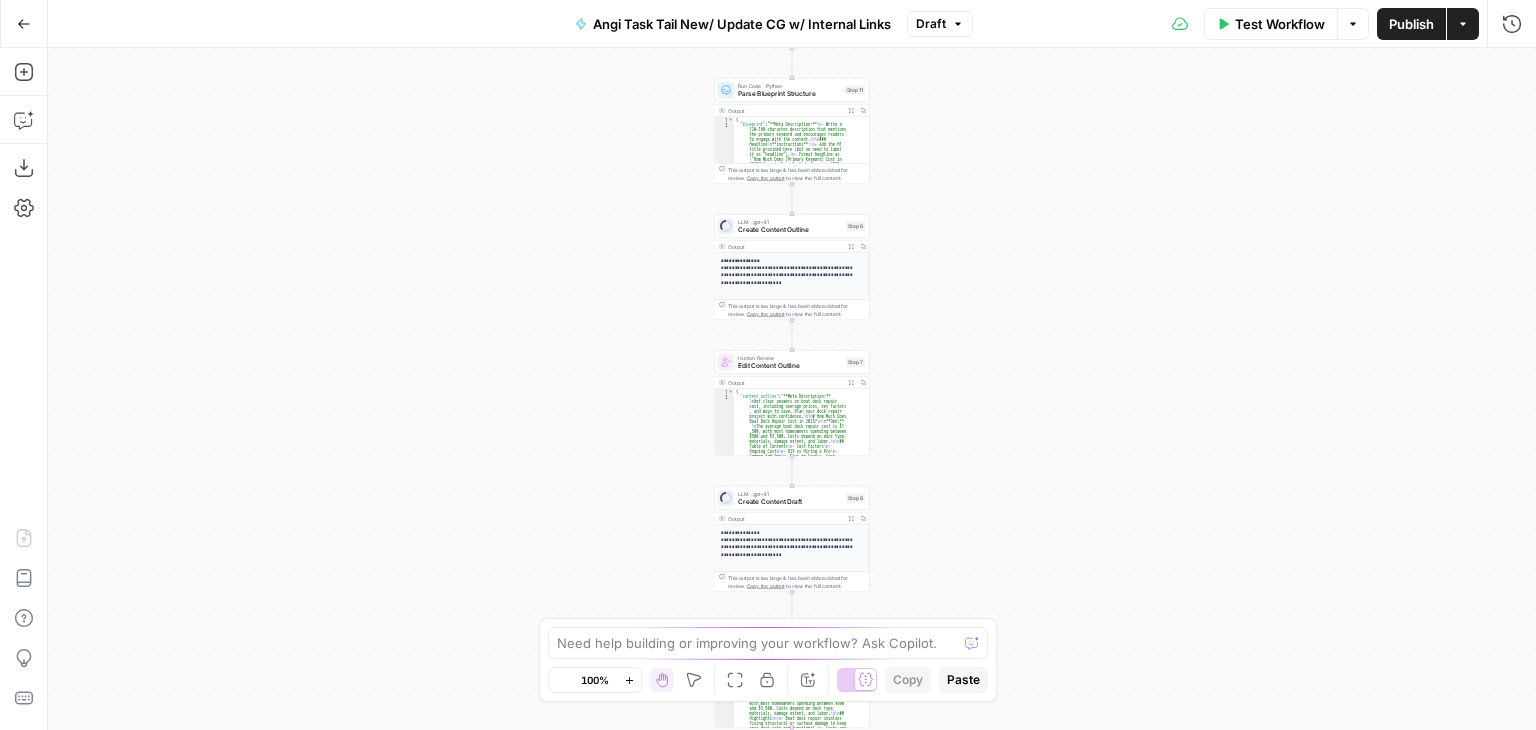 scroll, scrollTop: 0, scrollLeft: 0, axis: both 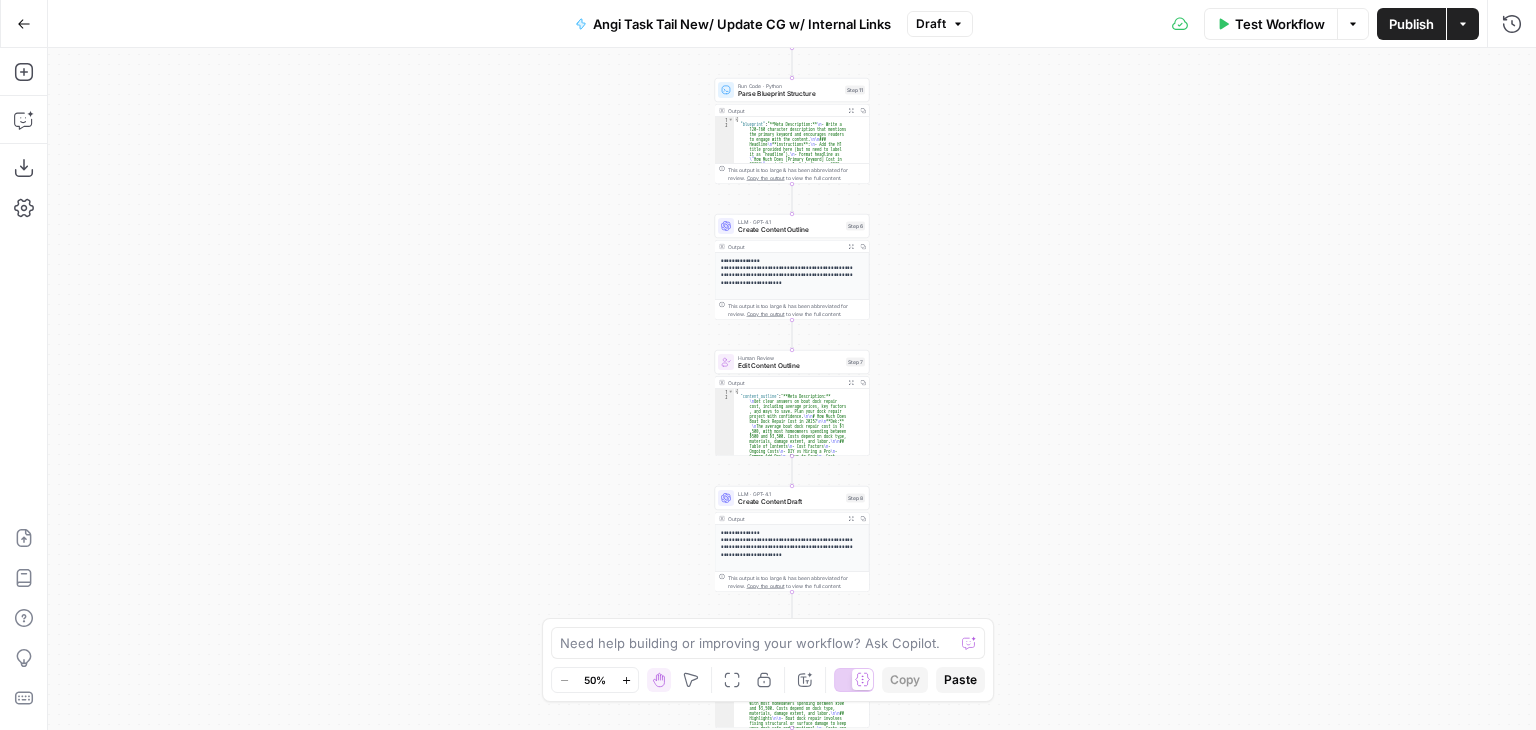 click on "Angi Task Tail New/ Update CG w/ Internal Links" at bounding box center [742, 24] 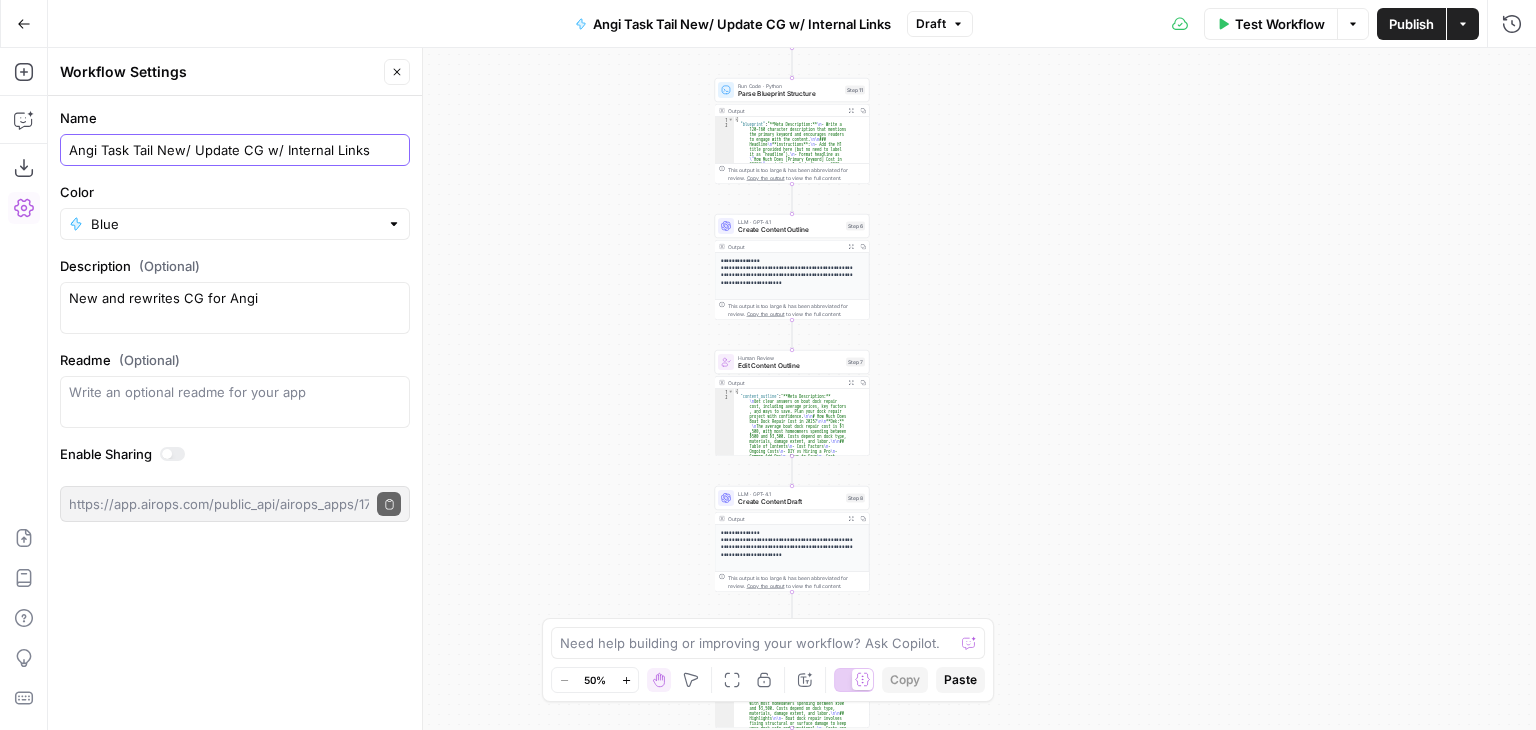 drag, startPoint x: 152, startPoint y: 151, endPoint x: 66, endPoint y: 149, distance: 86.023254 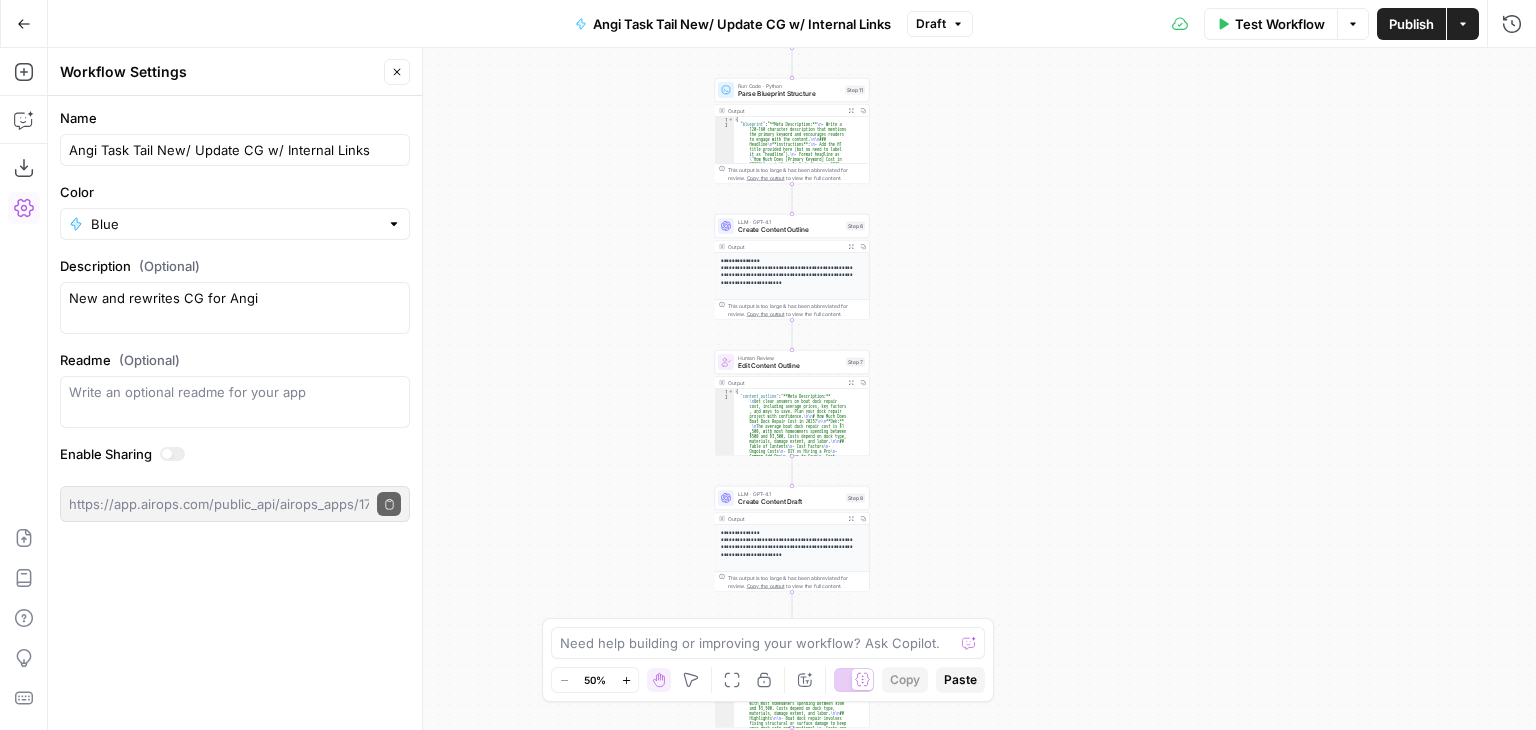 click on "Name Angi Task Tail New/ Update CG w/ Internal Links" at bounding box center (235, 137) 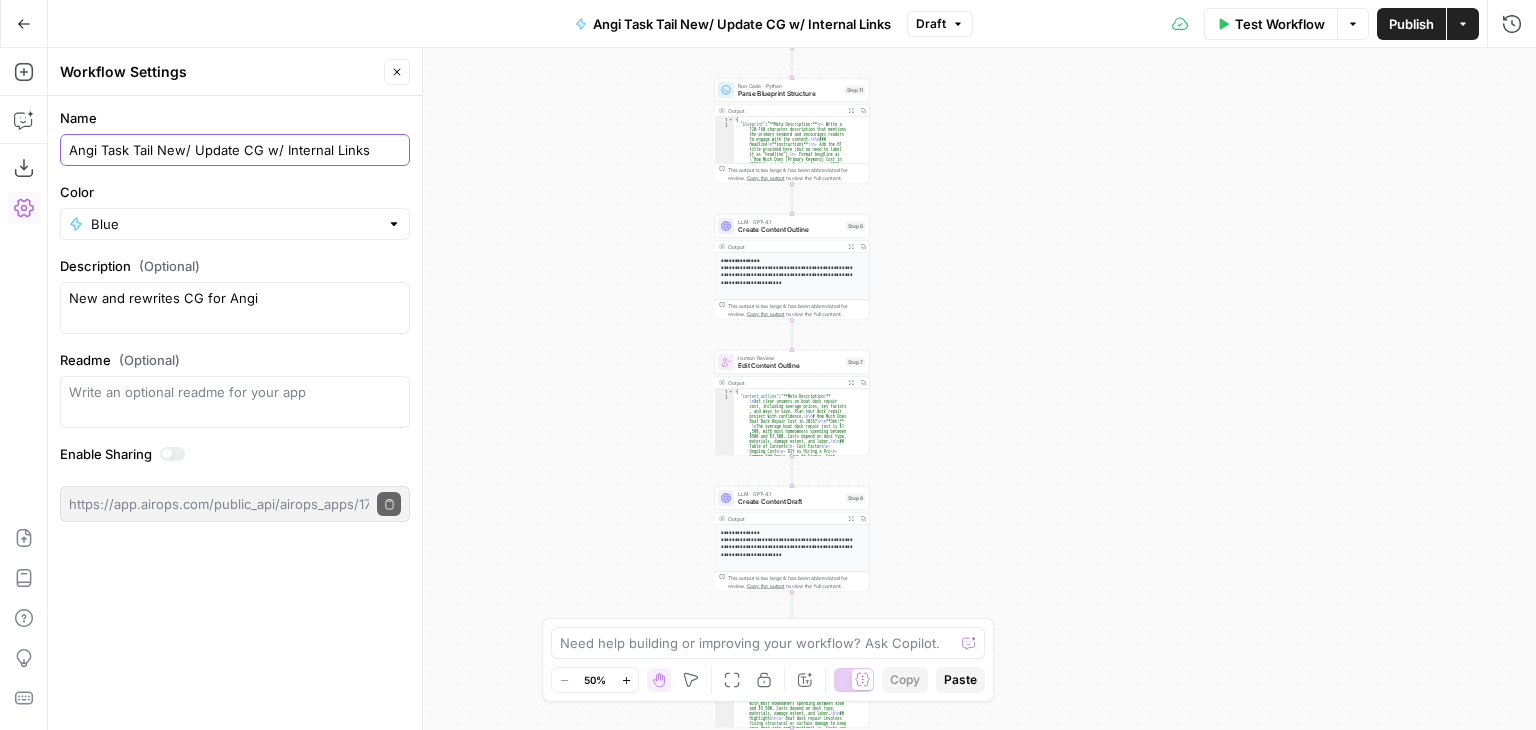 click on "Angi Task Tail New/ Update CG w/ Internal Links" at bounding box center [235, 150] 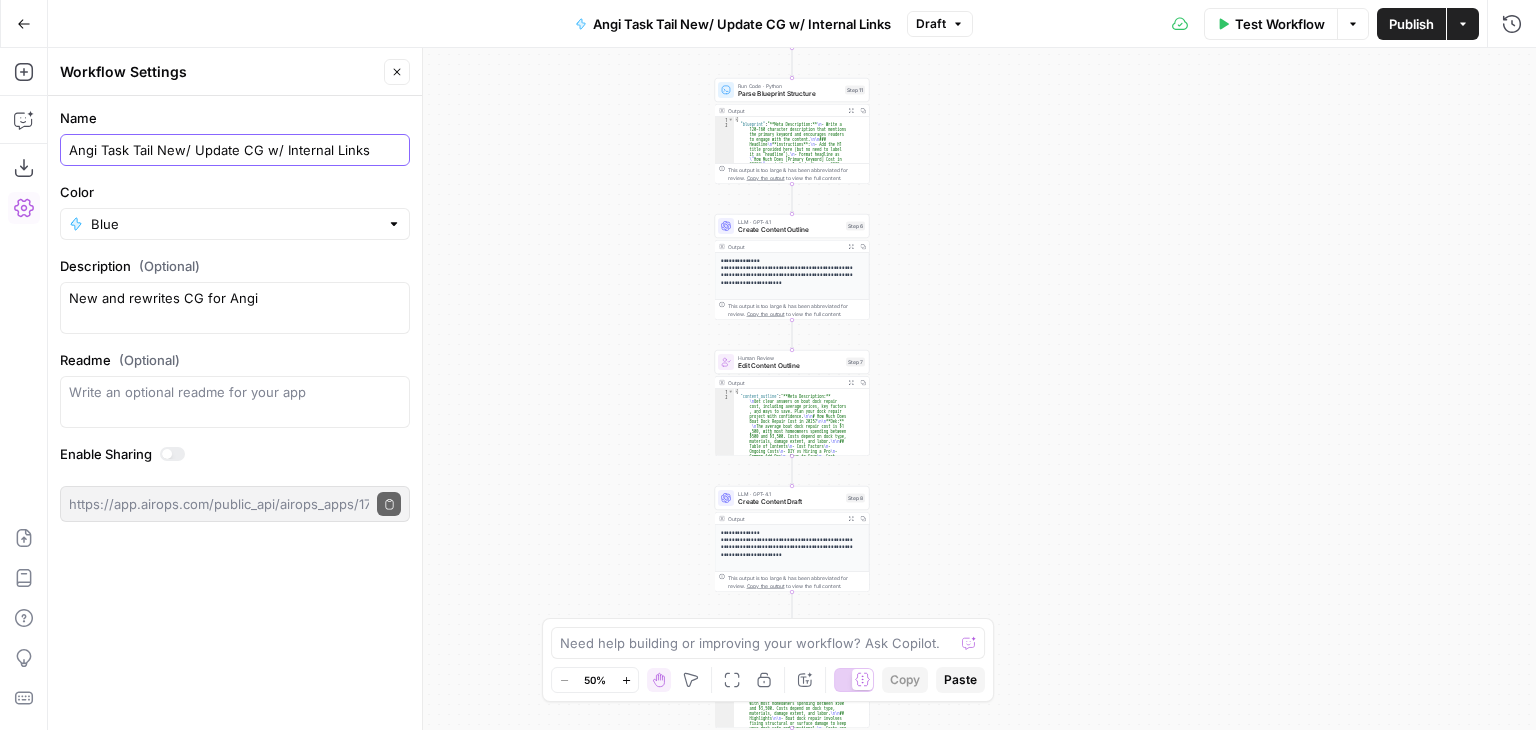 click on "Angi Task Tail New/ Update CG w/ Internal Links" at bounding box center [235, 150] 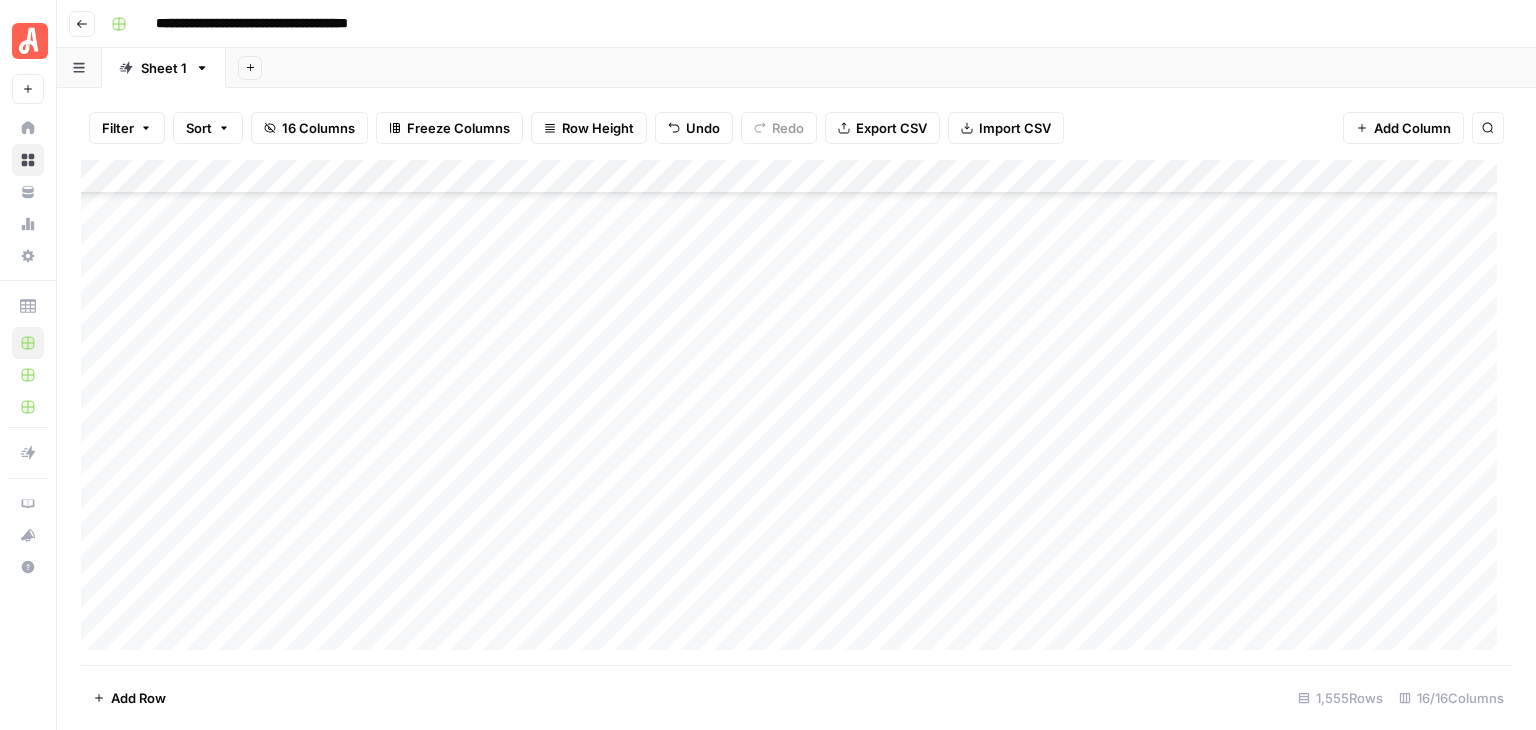 scroll, scrollTop: 0, scrollLeft: 0, axis: both 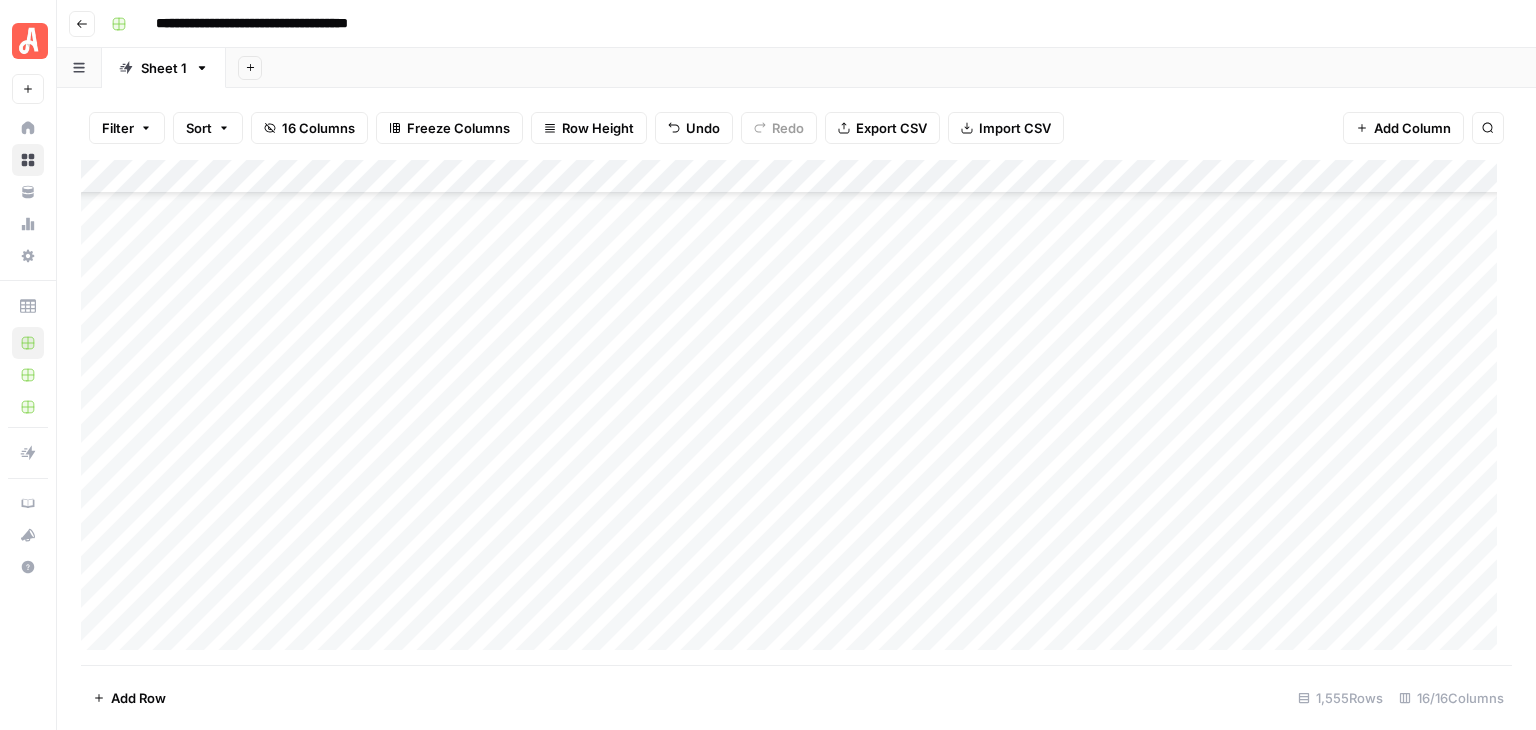 click on "Add Column" at bounding box center (796, 412) 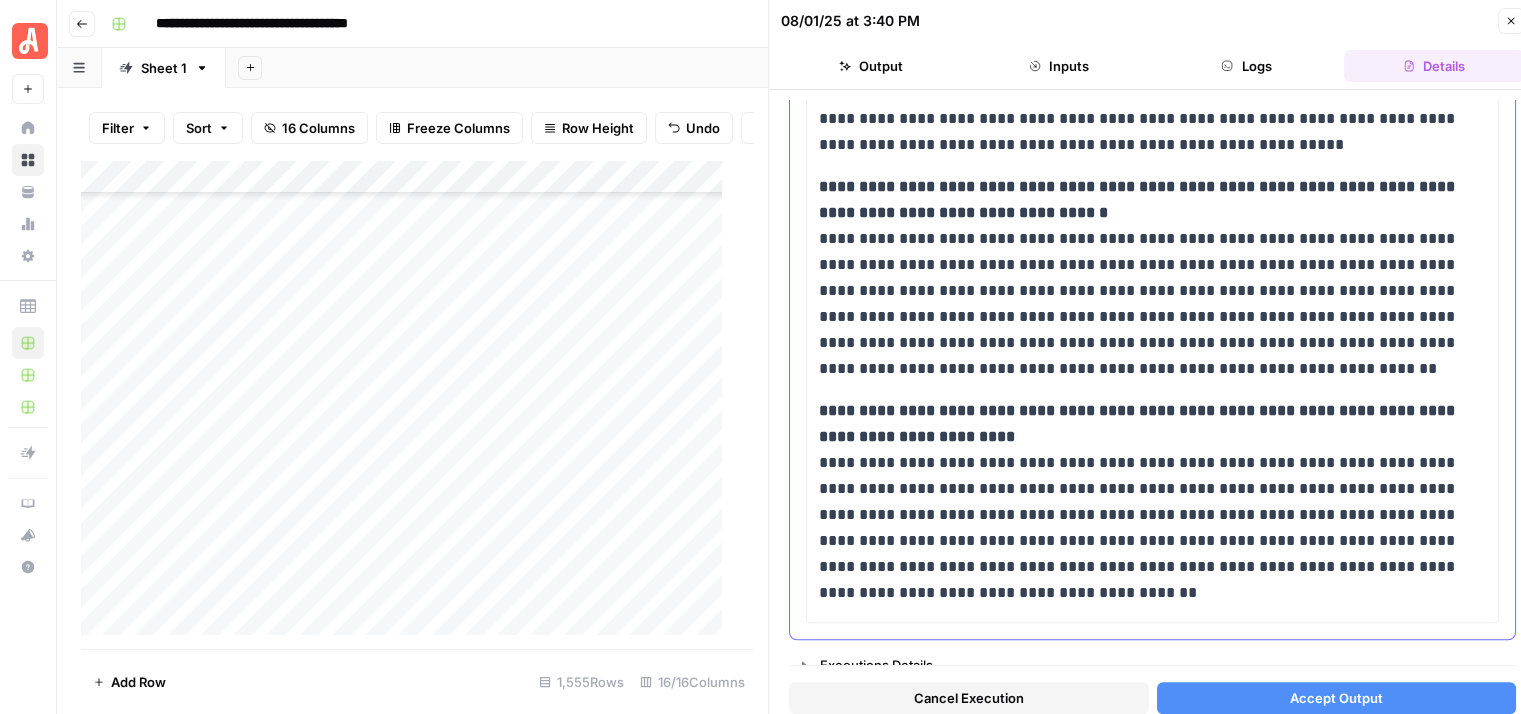 scroll, scrollTop: 1719, scrollLeft: 0, axis: vertical 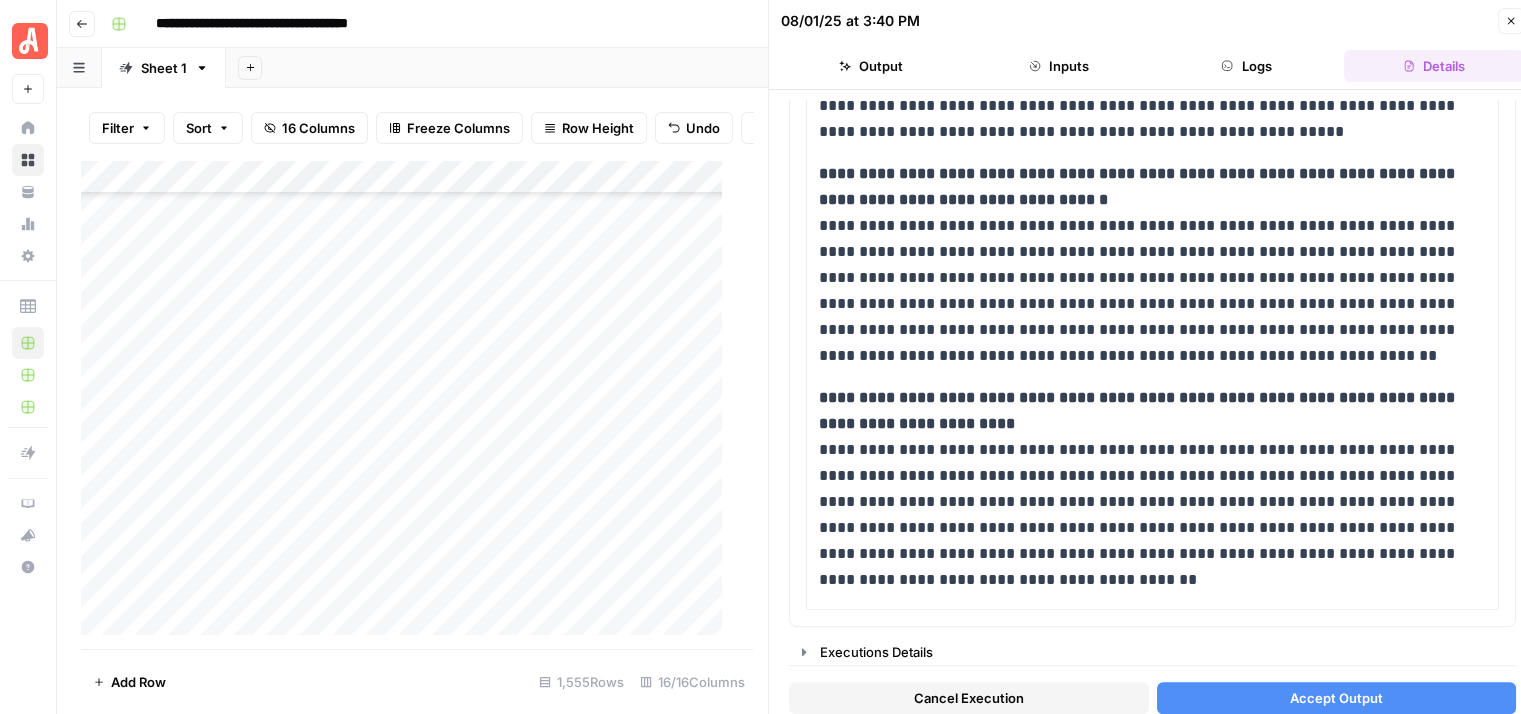 click on "Accept Output" at bounding box center (1336, 698) 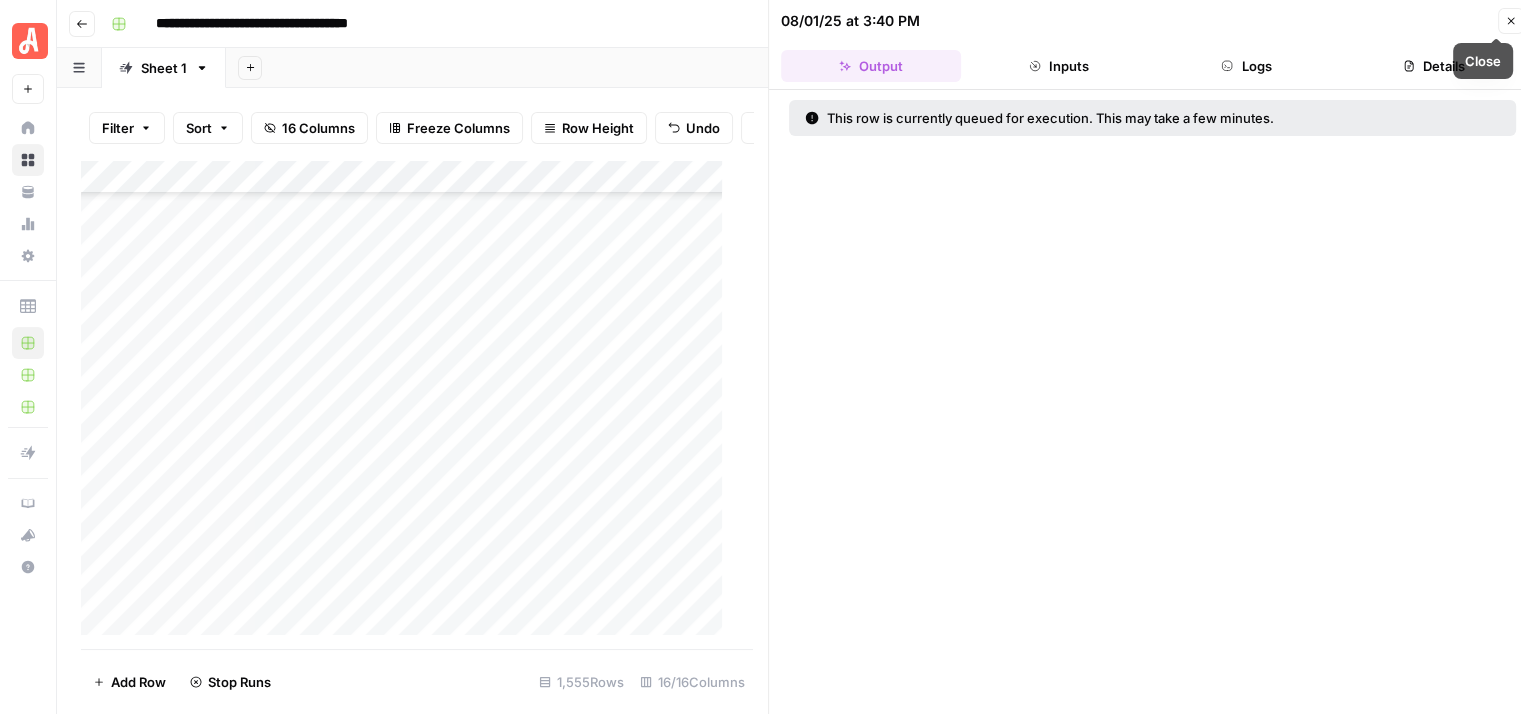 click 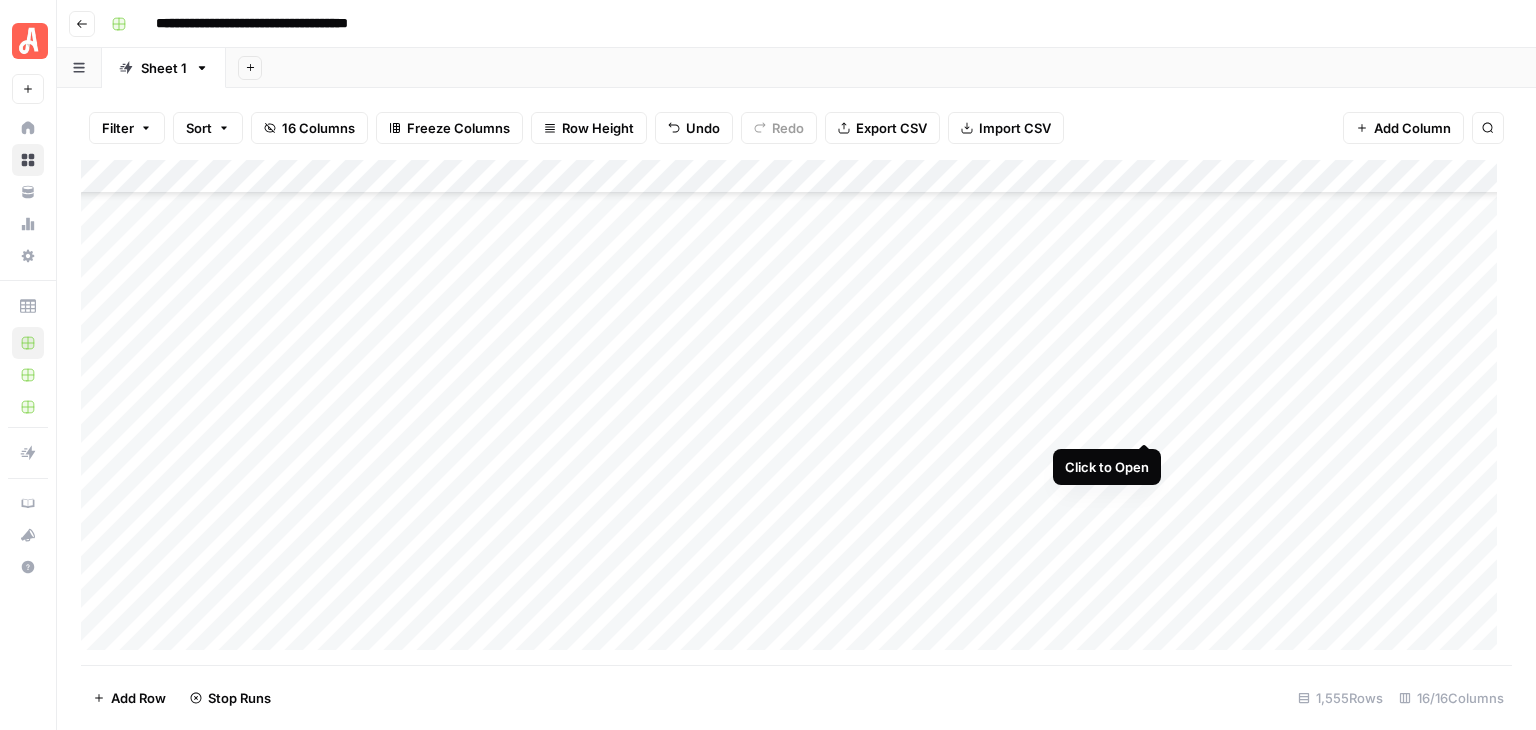 click on "Add Column" at bounding box center (796, 412) 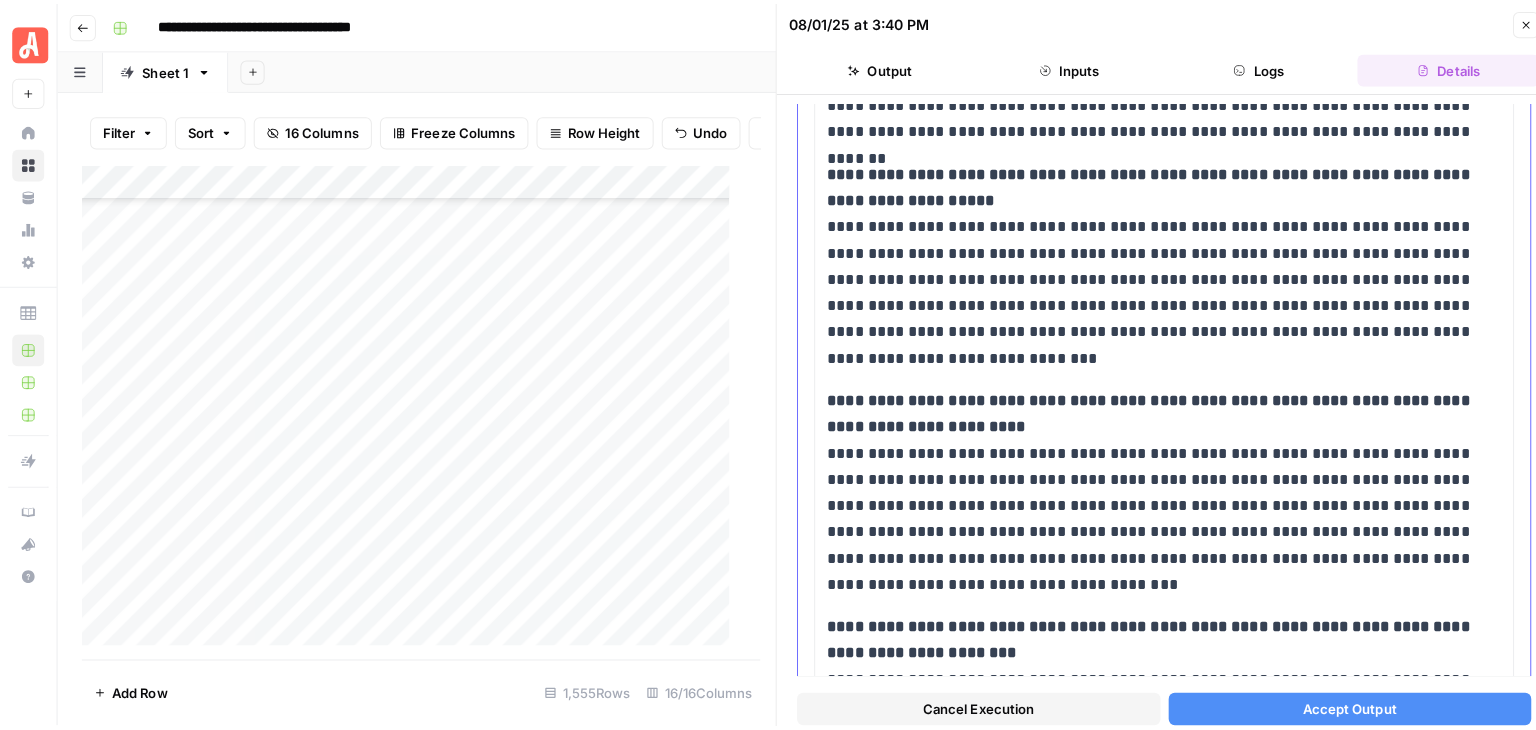 scroll, scrollTop: 1600, scrollLeft: 0, axis: vertical 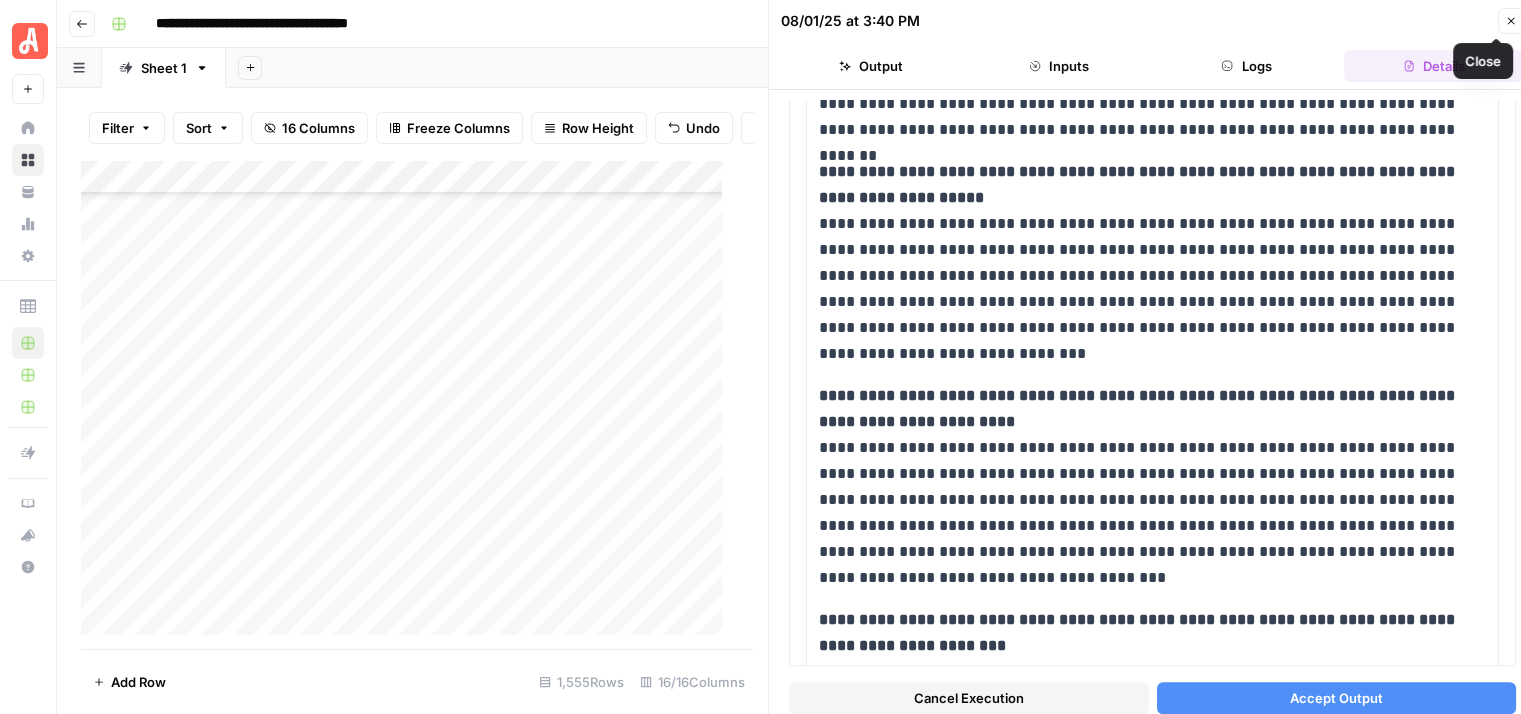 click 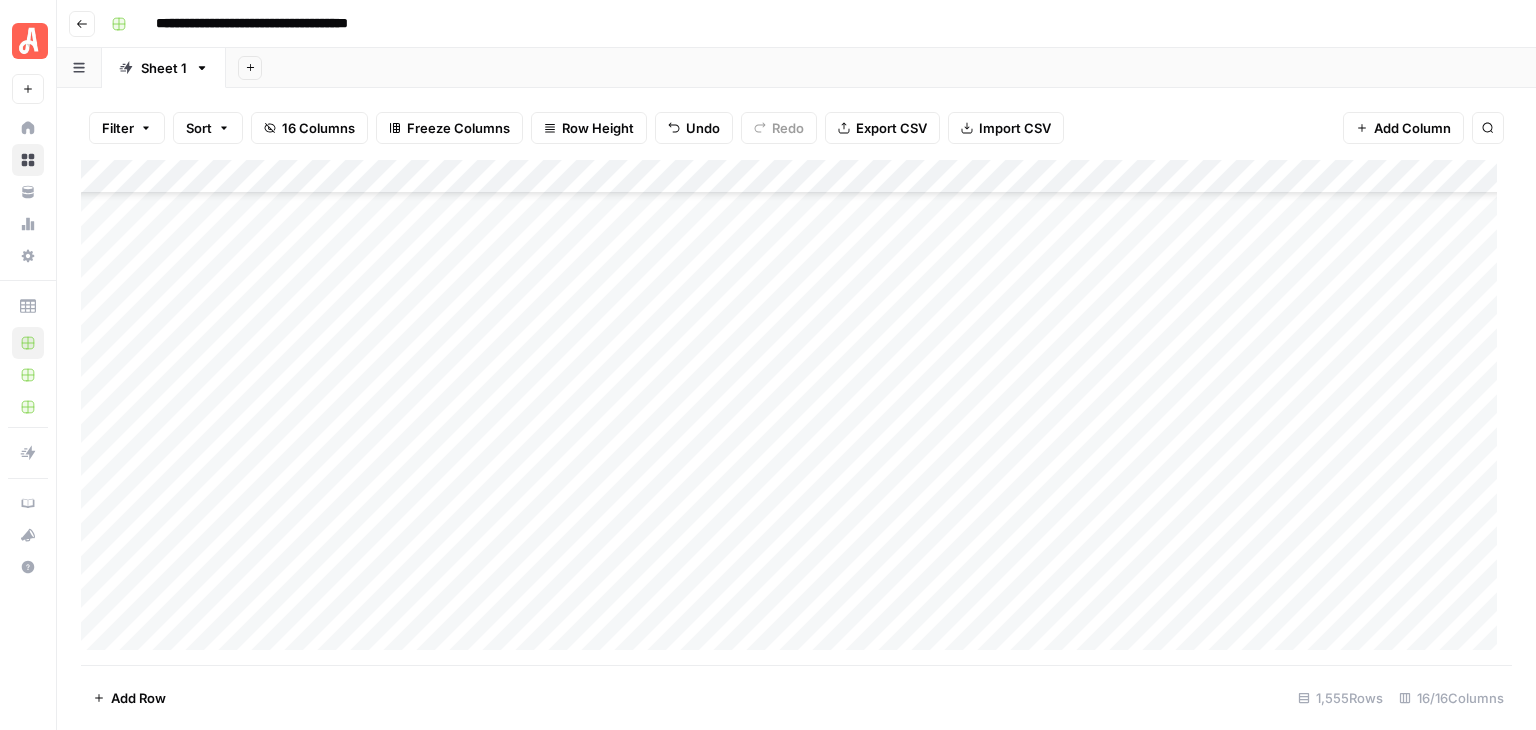 click on "Add Column" at bounding box center [796, 412] 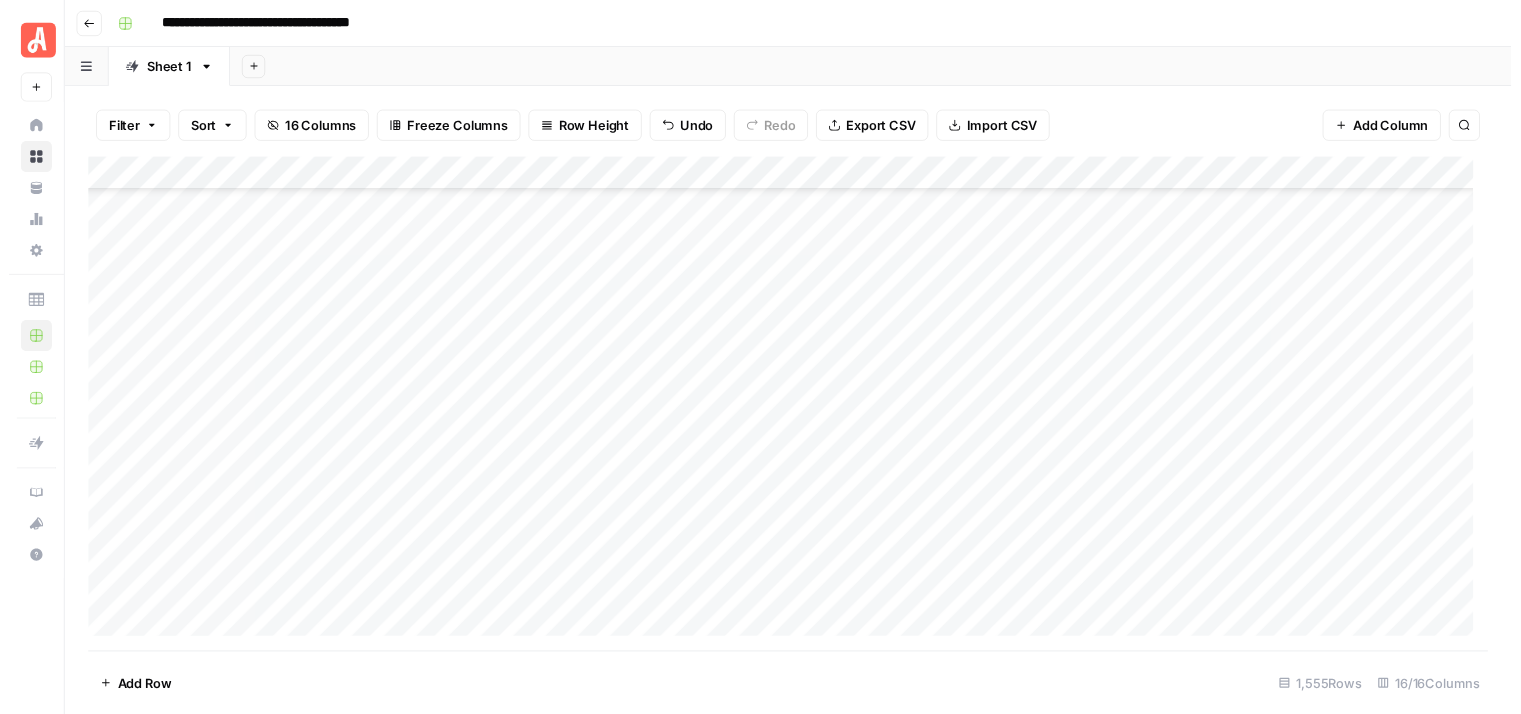 scroll, scrollTop: 42288, scrollLeft: 0, axis: vertical 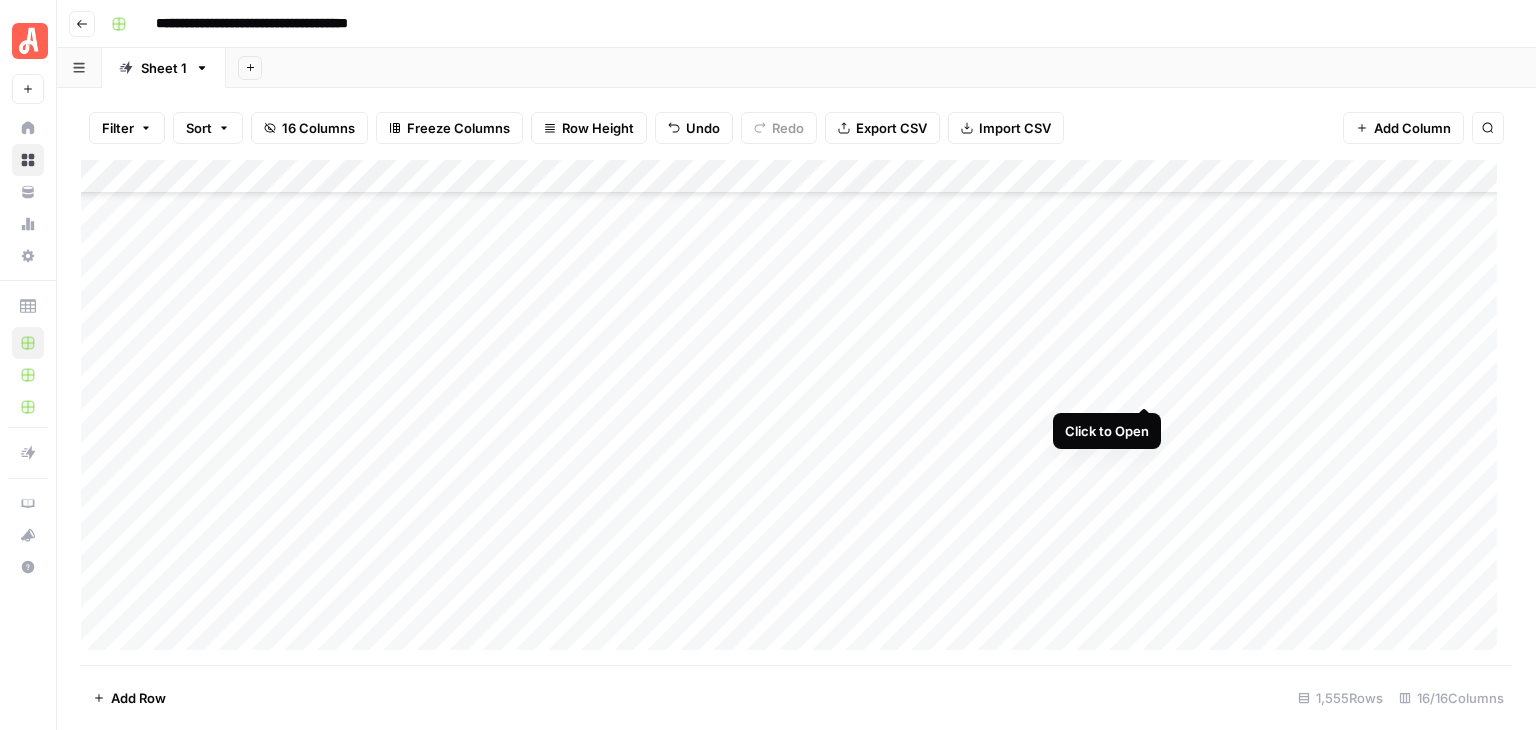 click on "Add Column" at bounding box center (796, 412) 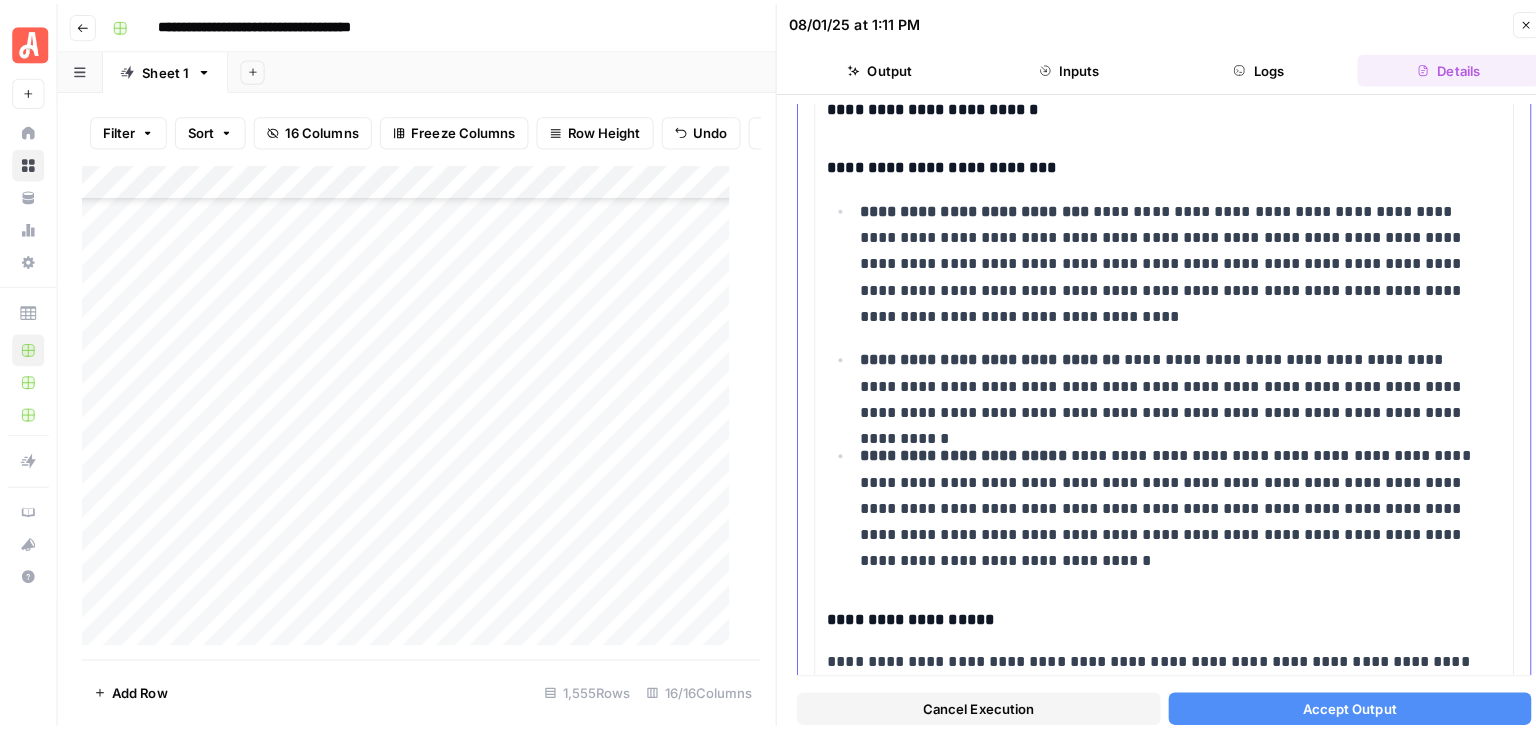 scroll, scrollTop: 172, scrollLeft: 0, axis: vertical 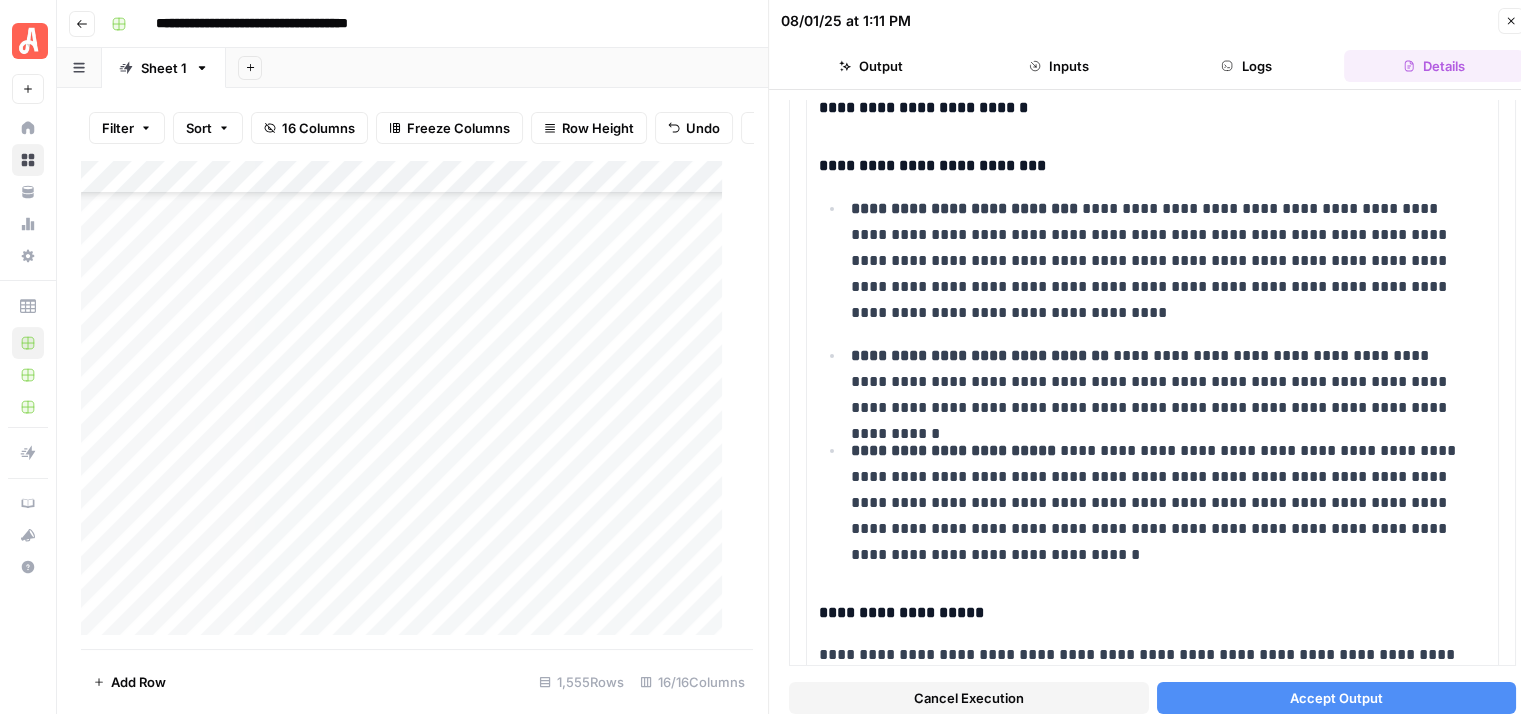 click 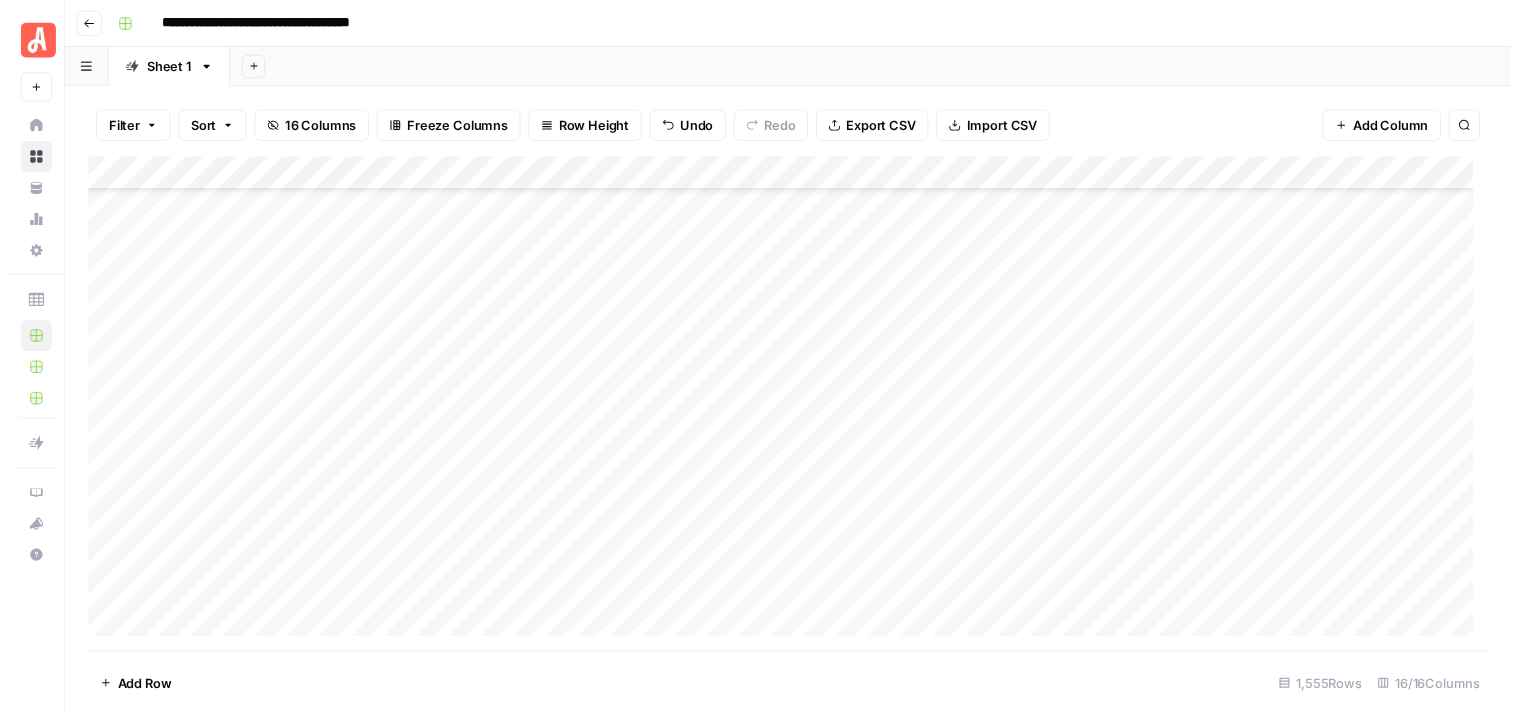 scroll, scrollTop: 45688, scrollLeft: 0, axis: vertical 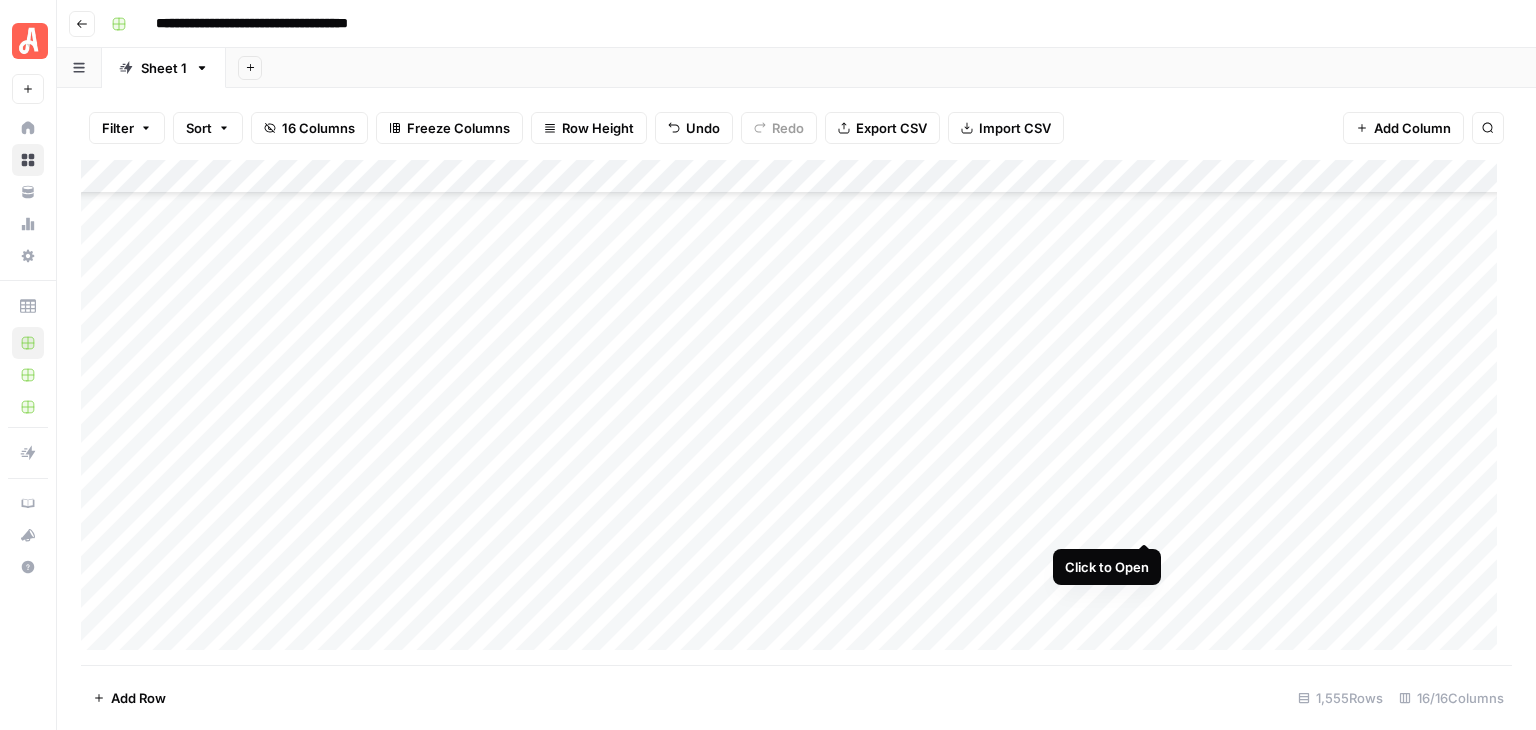 click on "Add Column" at bounding box center [796, 412] 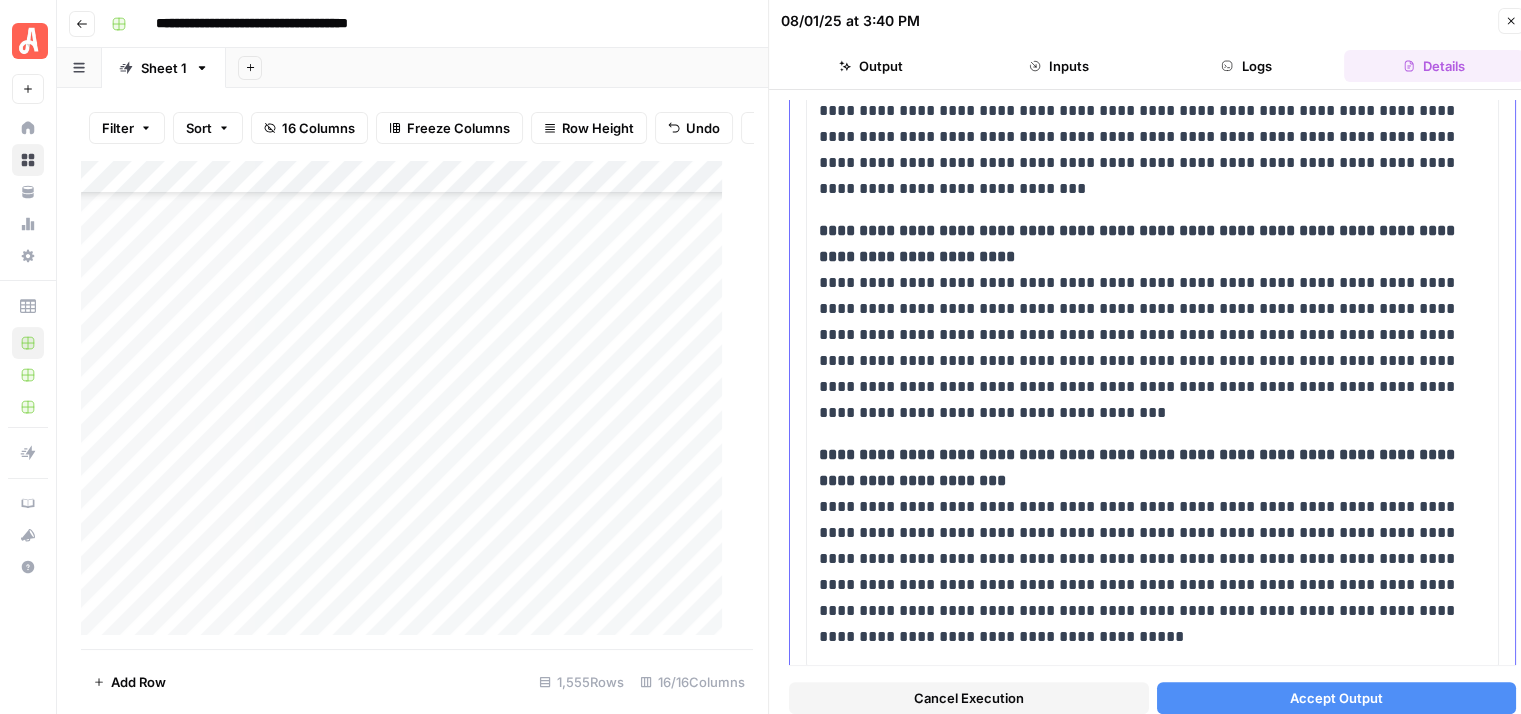 scroll, scrollTop: 1800, scrollLeft: 0, axis: vertical 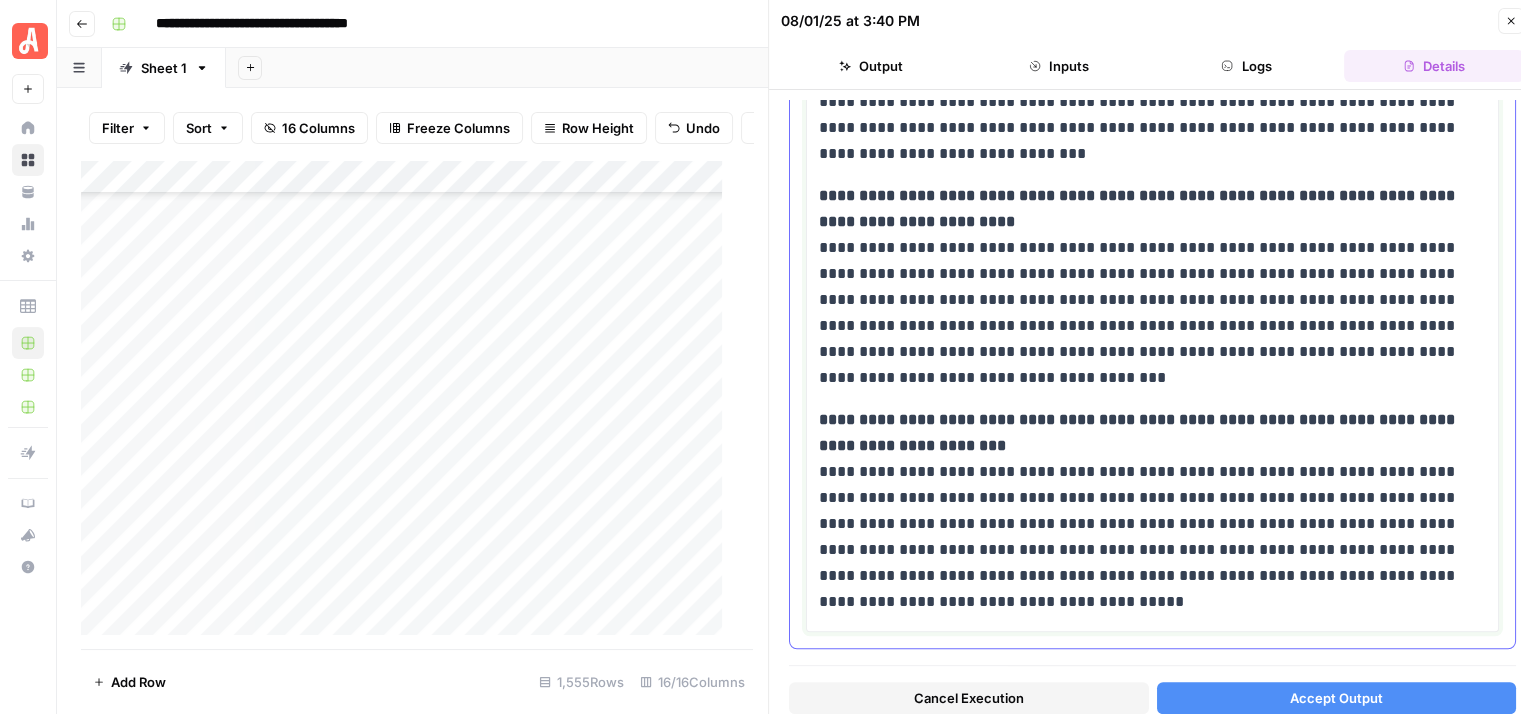 drag, startPoint x: 1333, startPoint y: 299, endPoint x: 1269, endPoint y: 312, distance: 65.30697 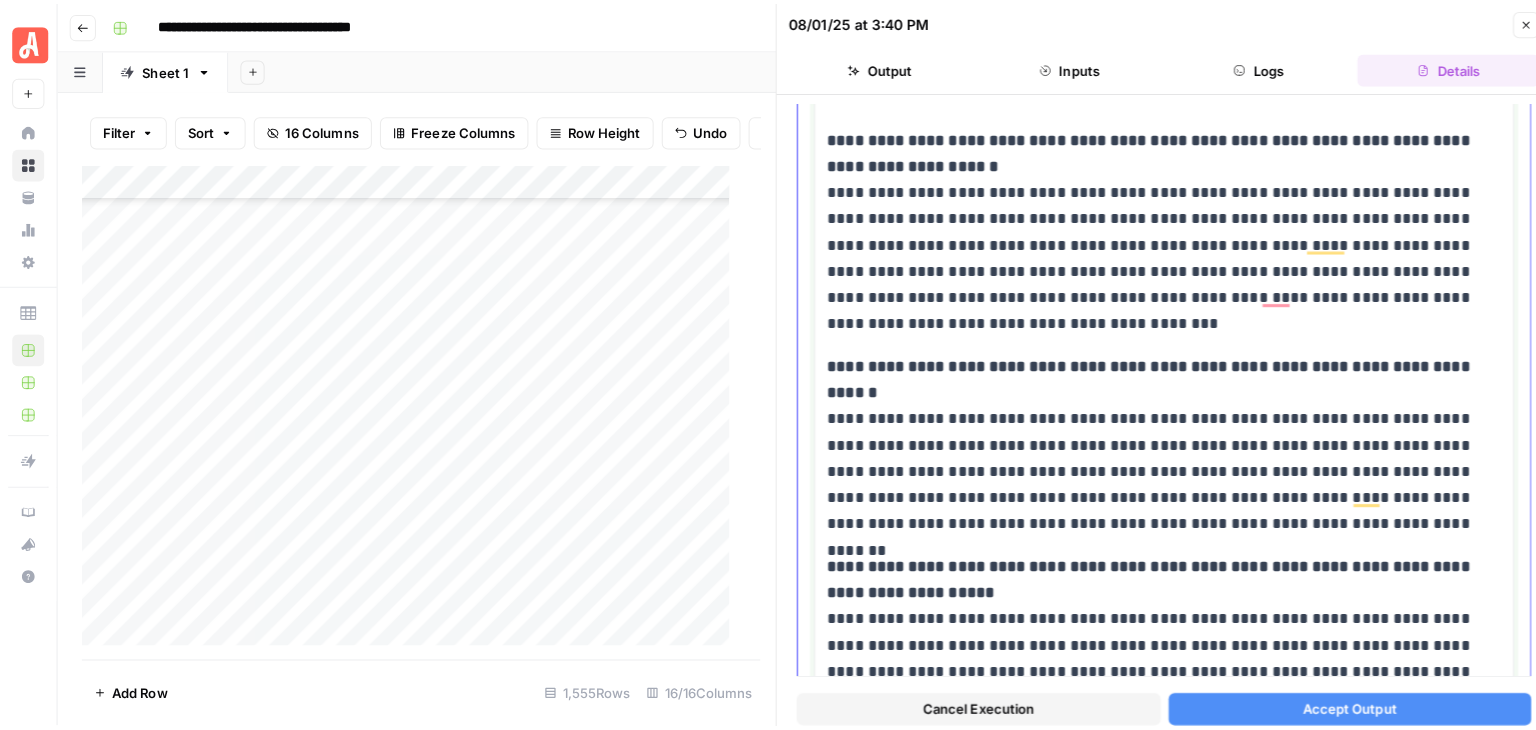scroll, scrollTop: 1200, scrollLeft: 0, axis: vertical 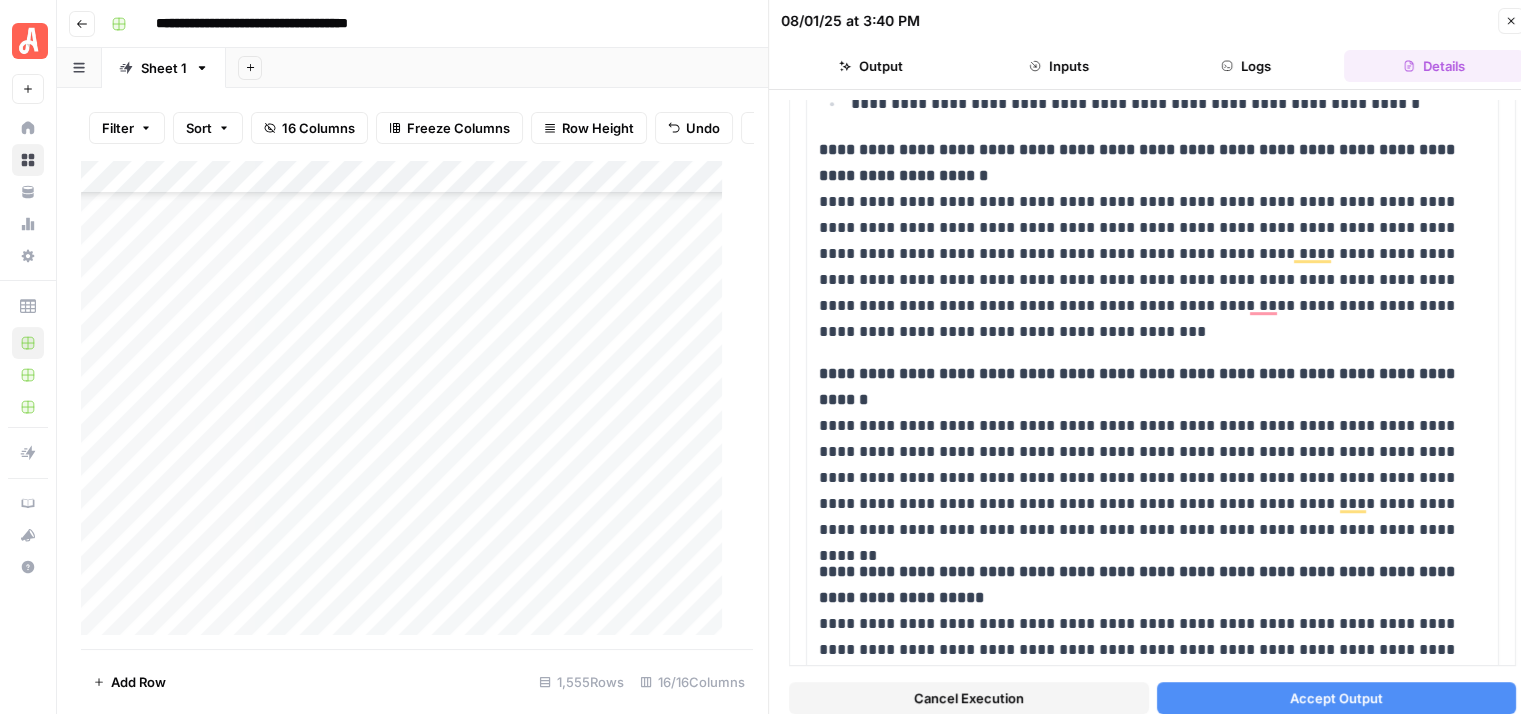 click on "Accept Output" at bounding box center (1337, 698) 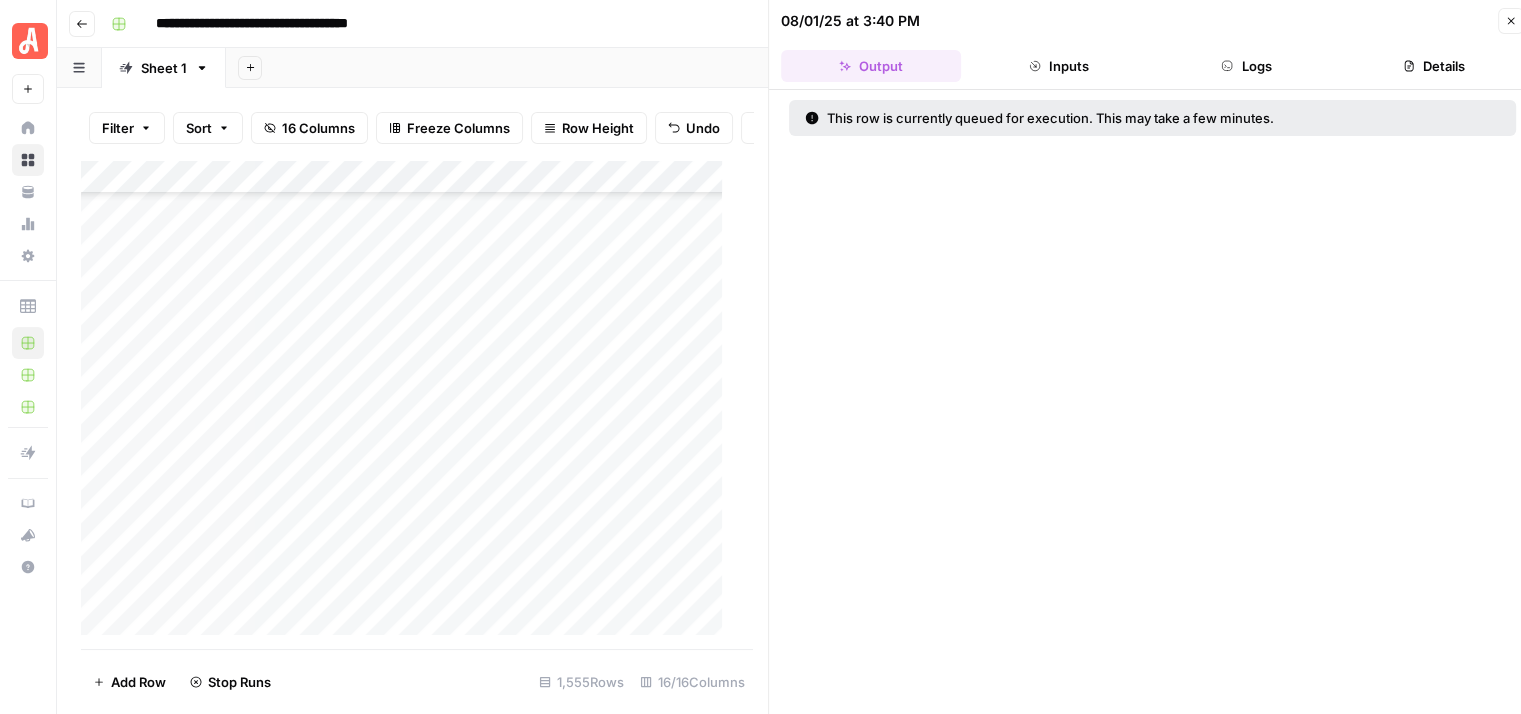 click 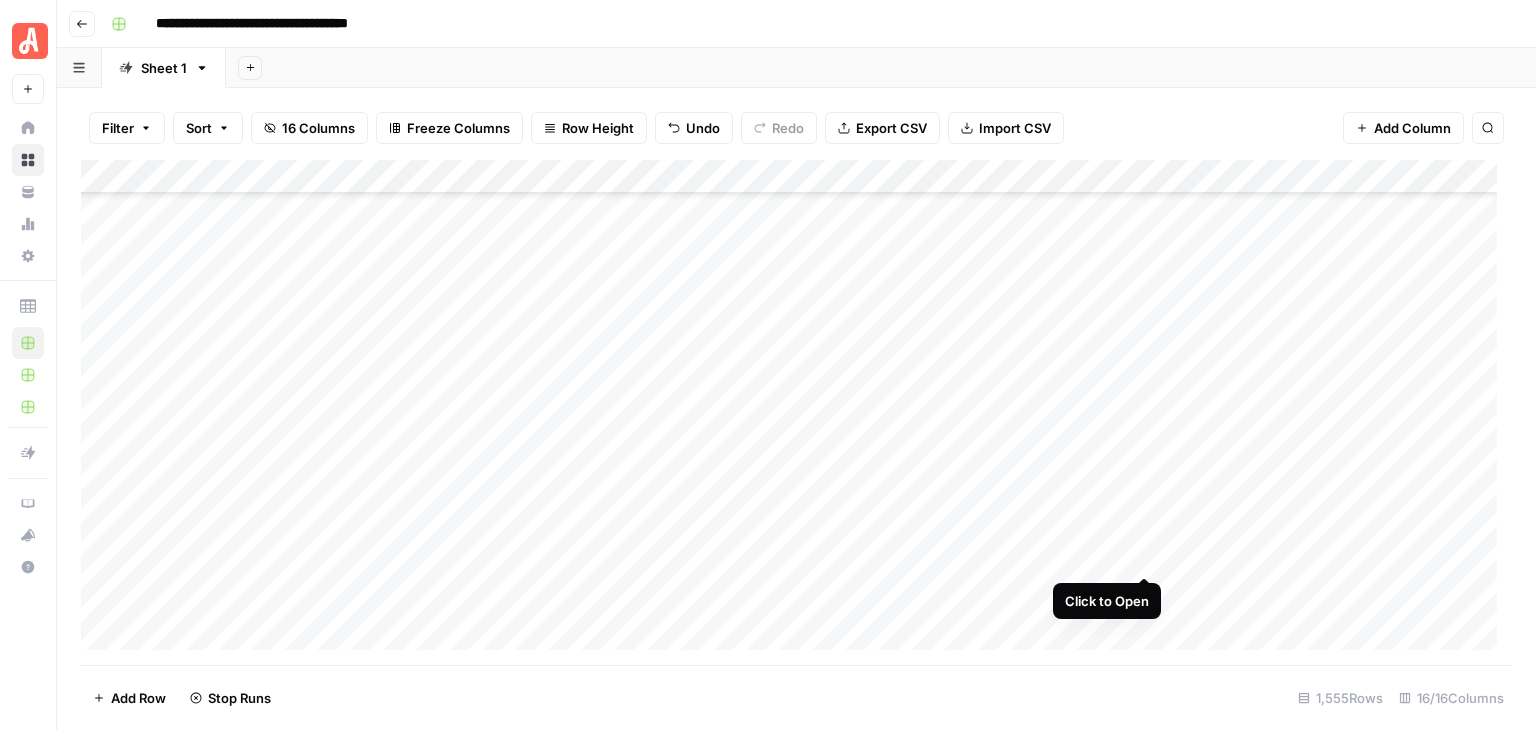 click on "Add Column" at bounding box center (796, 412) 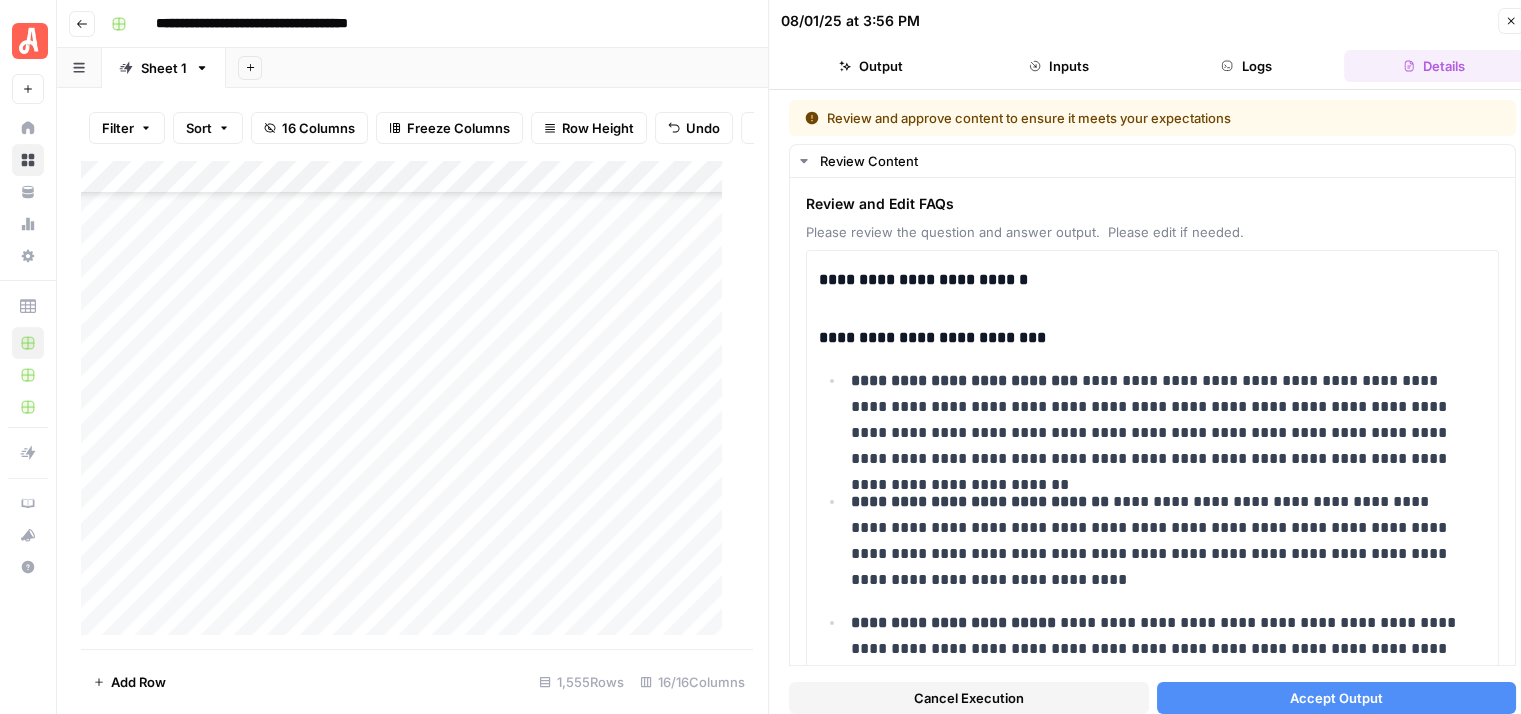 click on "Accept Output" at bounding box center (1337, 698) 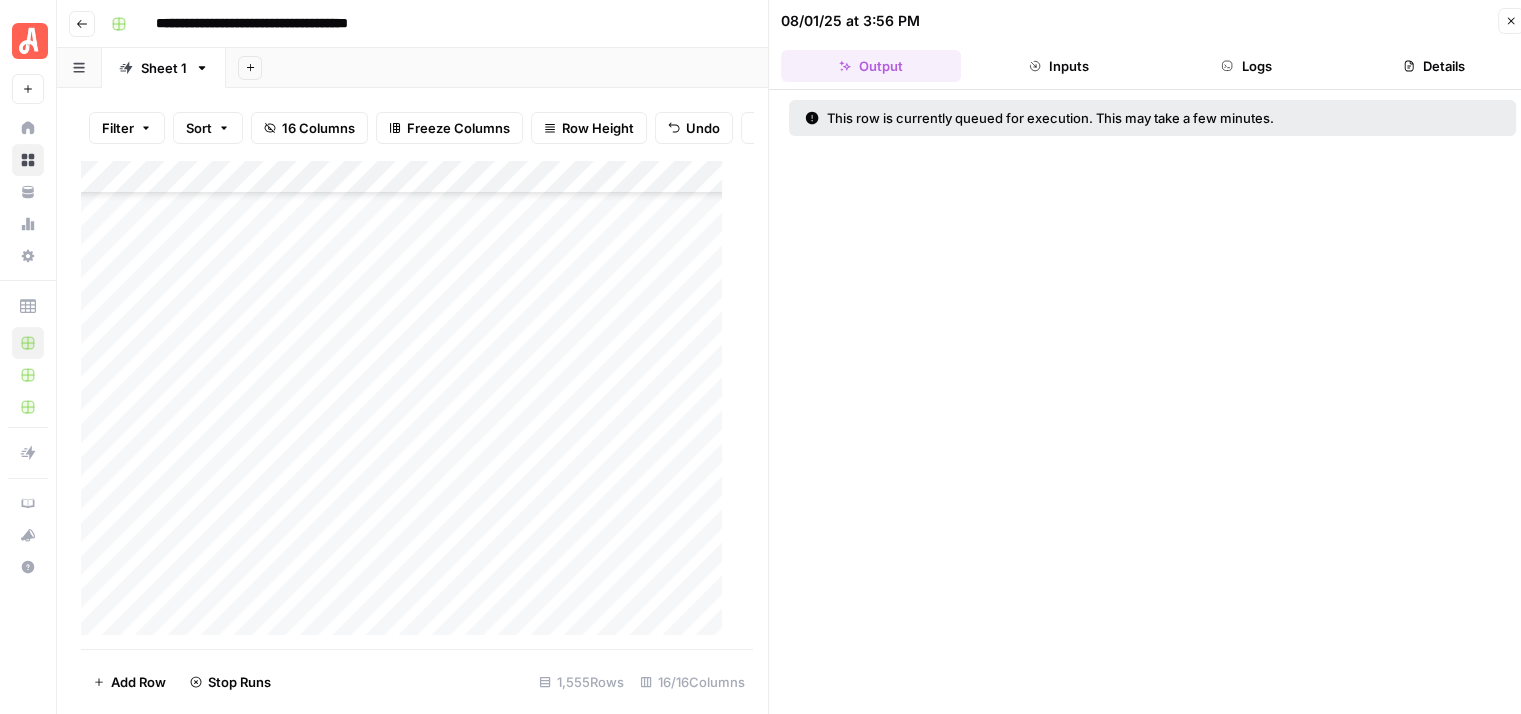 click on "Close" at bounding box center [1511, 21] 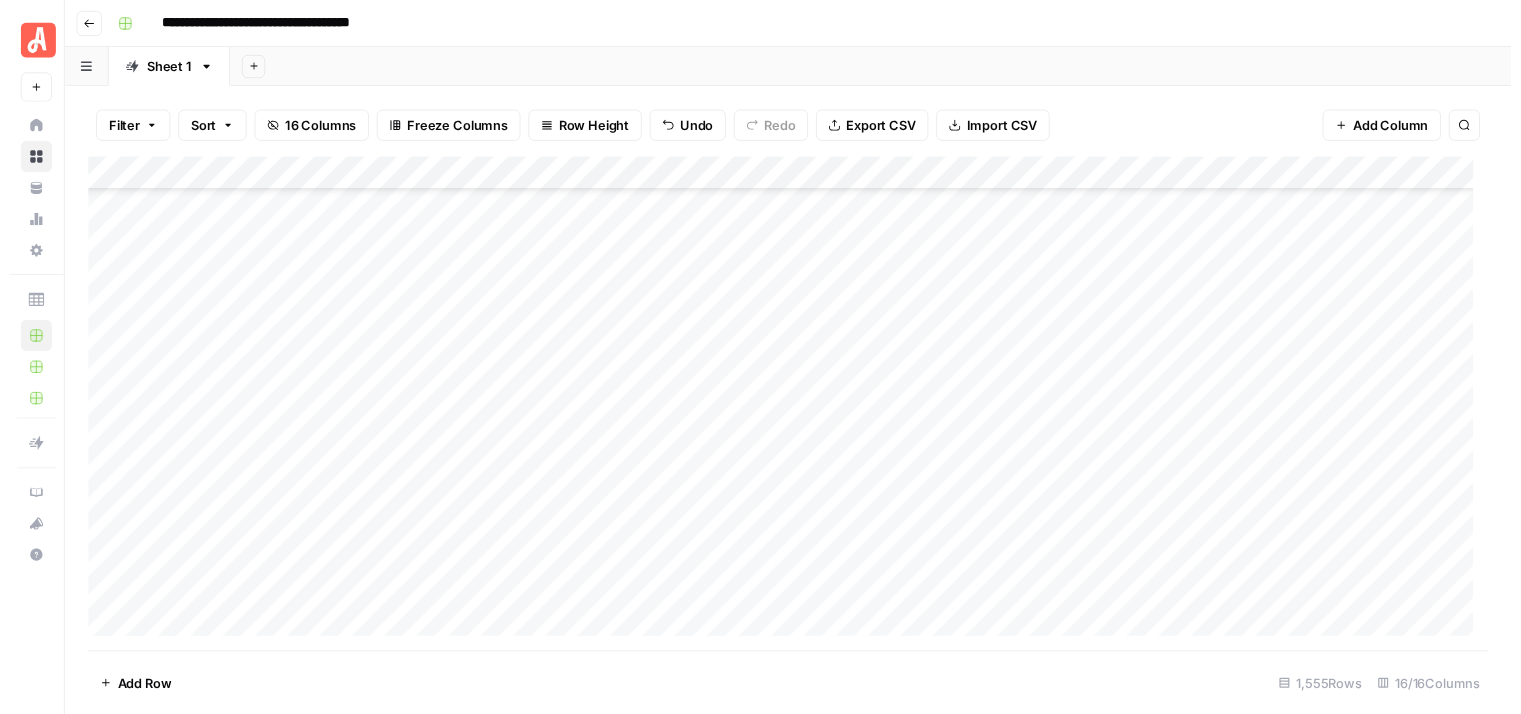 scroll, scrollTop: 42388, scrollLeft: 0, axis: vertical 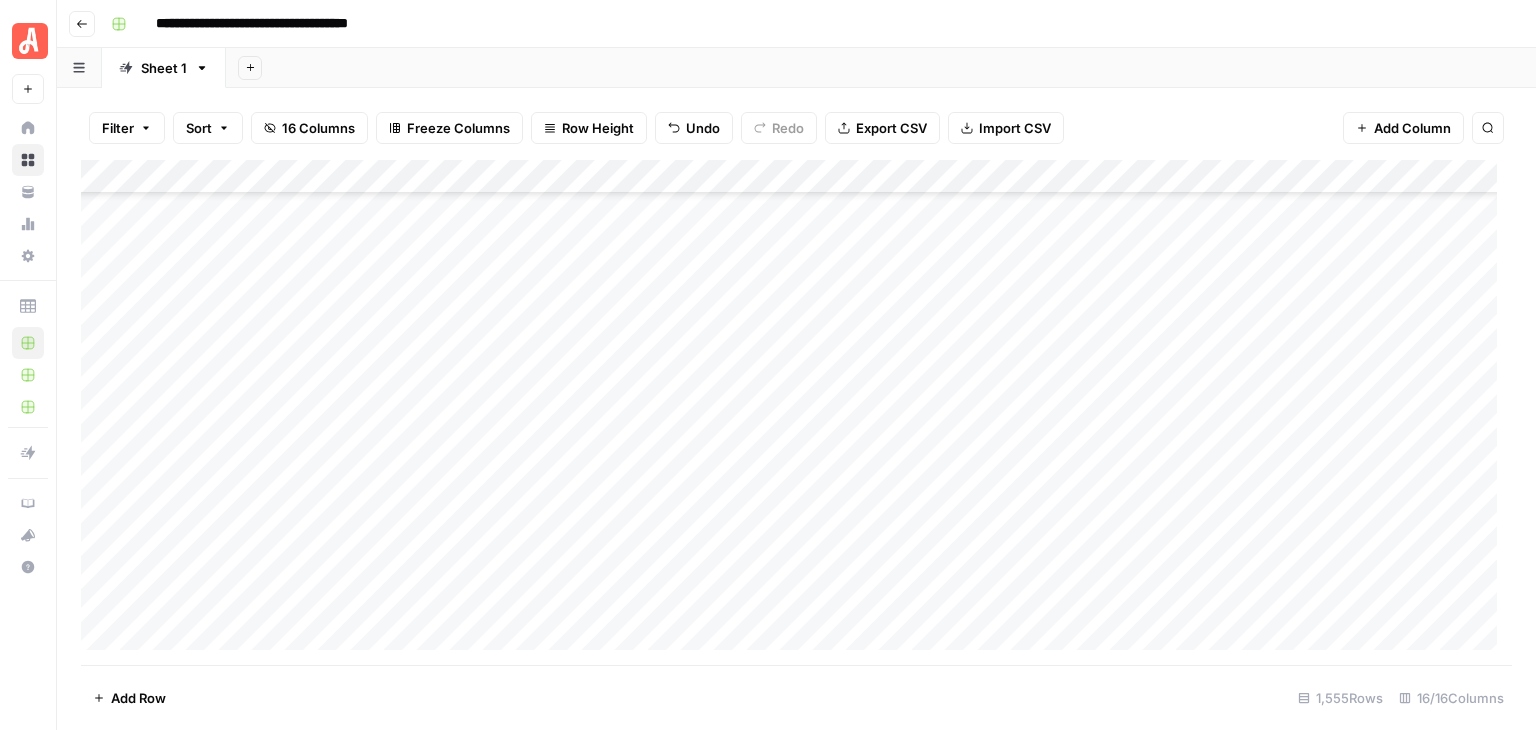 click on "Add Column" at bounding box center [796, 412] 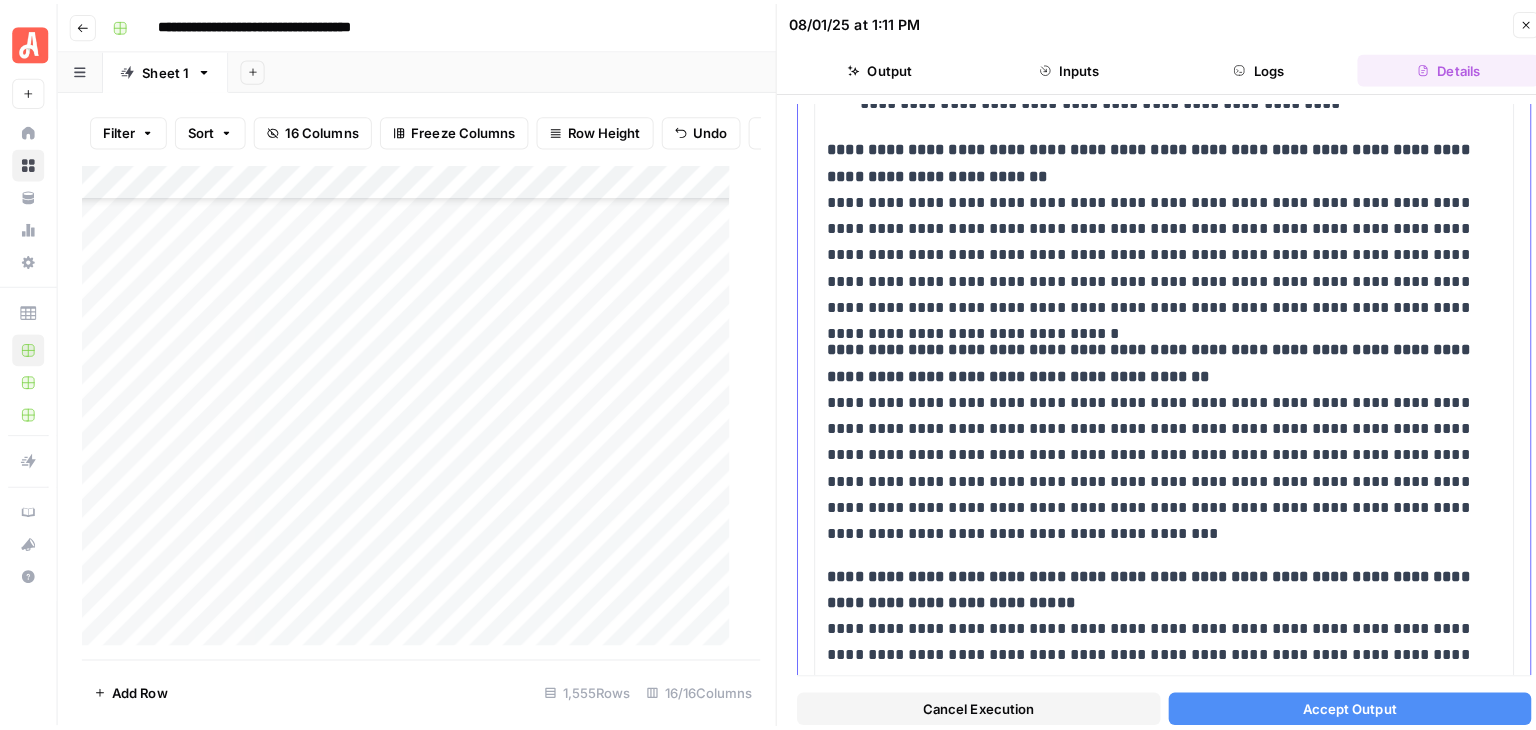 scroll, scrollTop: 972, scrollLeft: 0, axis: vertical 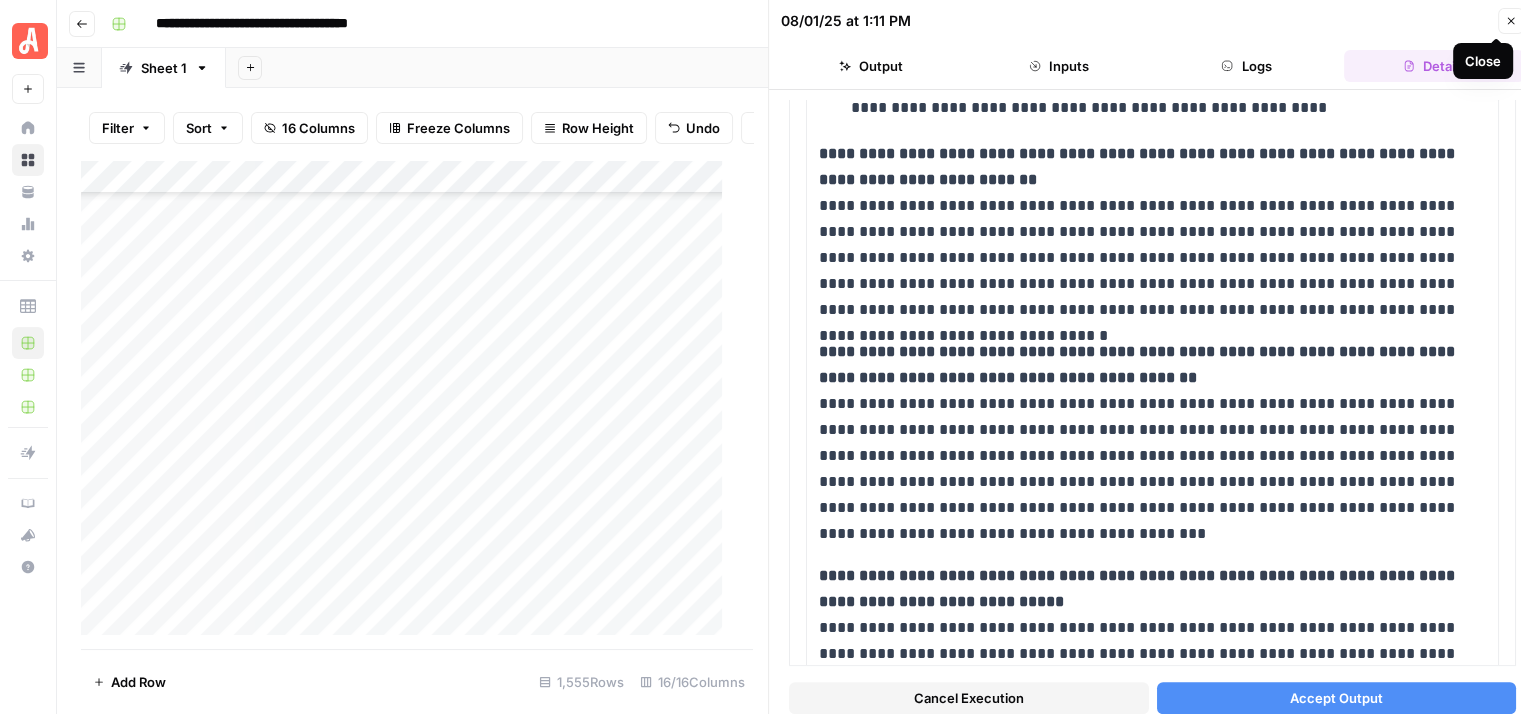 click on "Close" at bounding box center [1511, 21] 